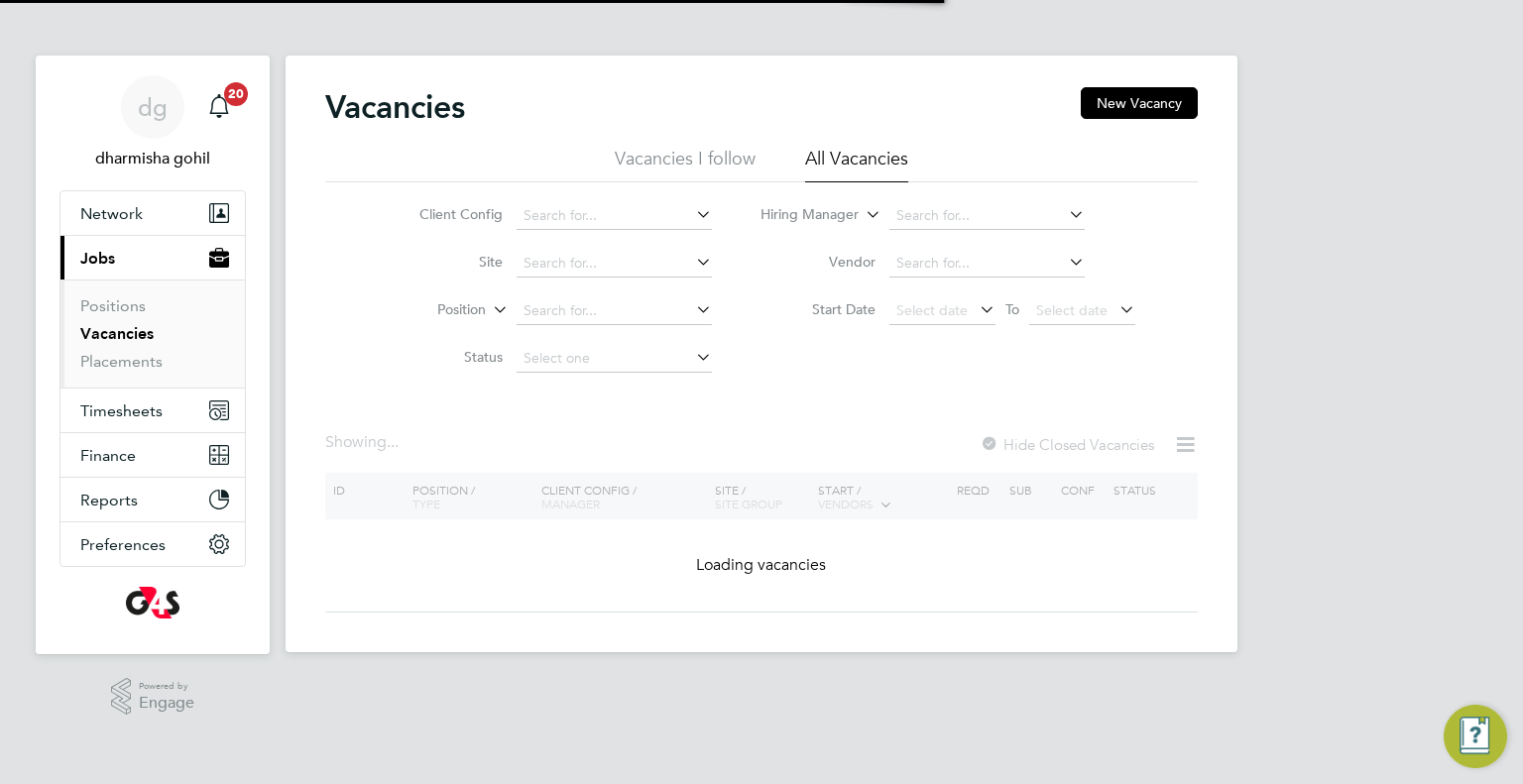 scroll, scrollTop: 0, scrollLeft: 0, axis: both 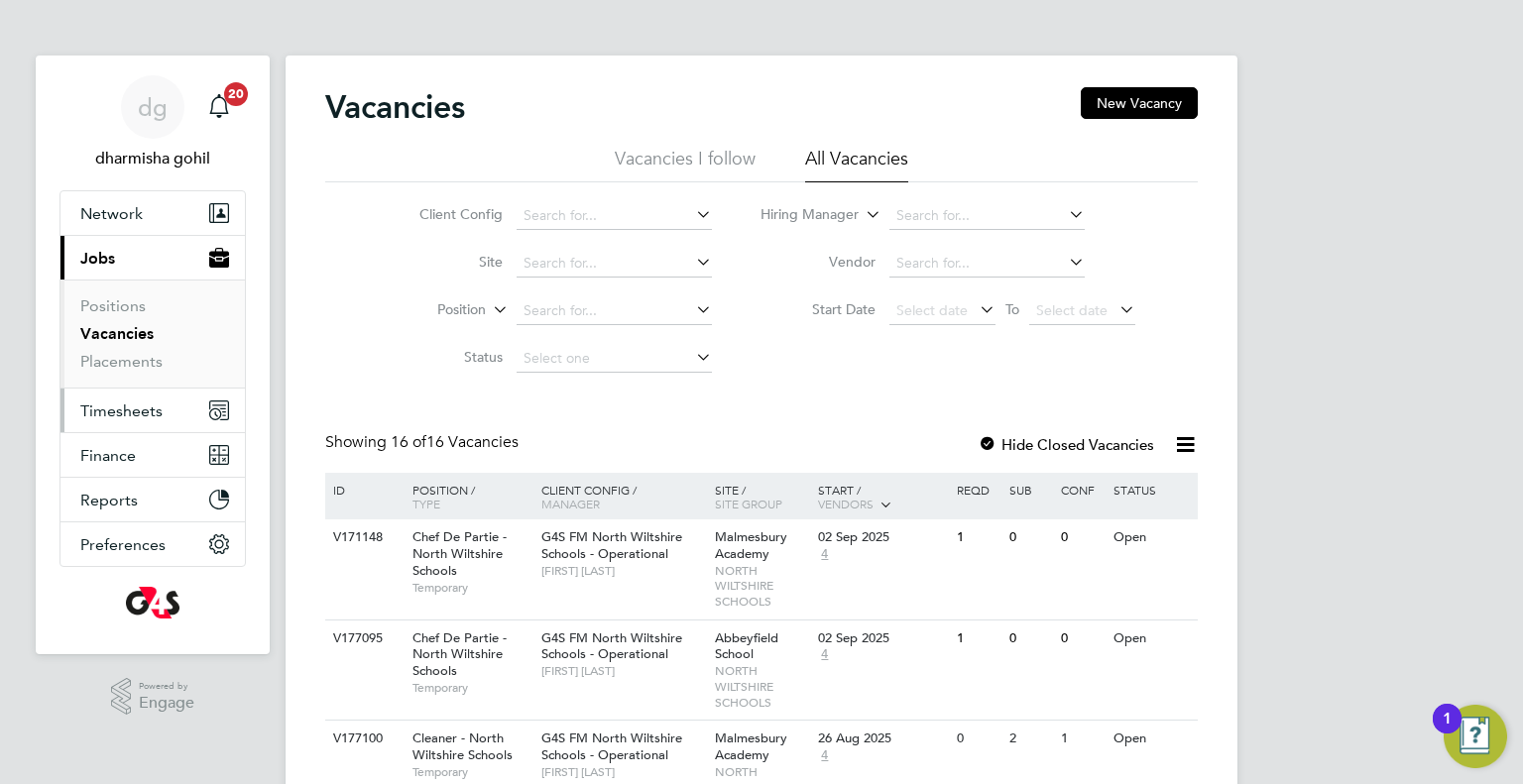 click on "Timesheets" at bounding box center (121, 410) 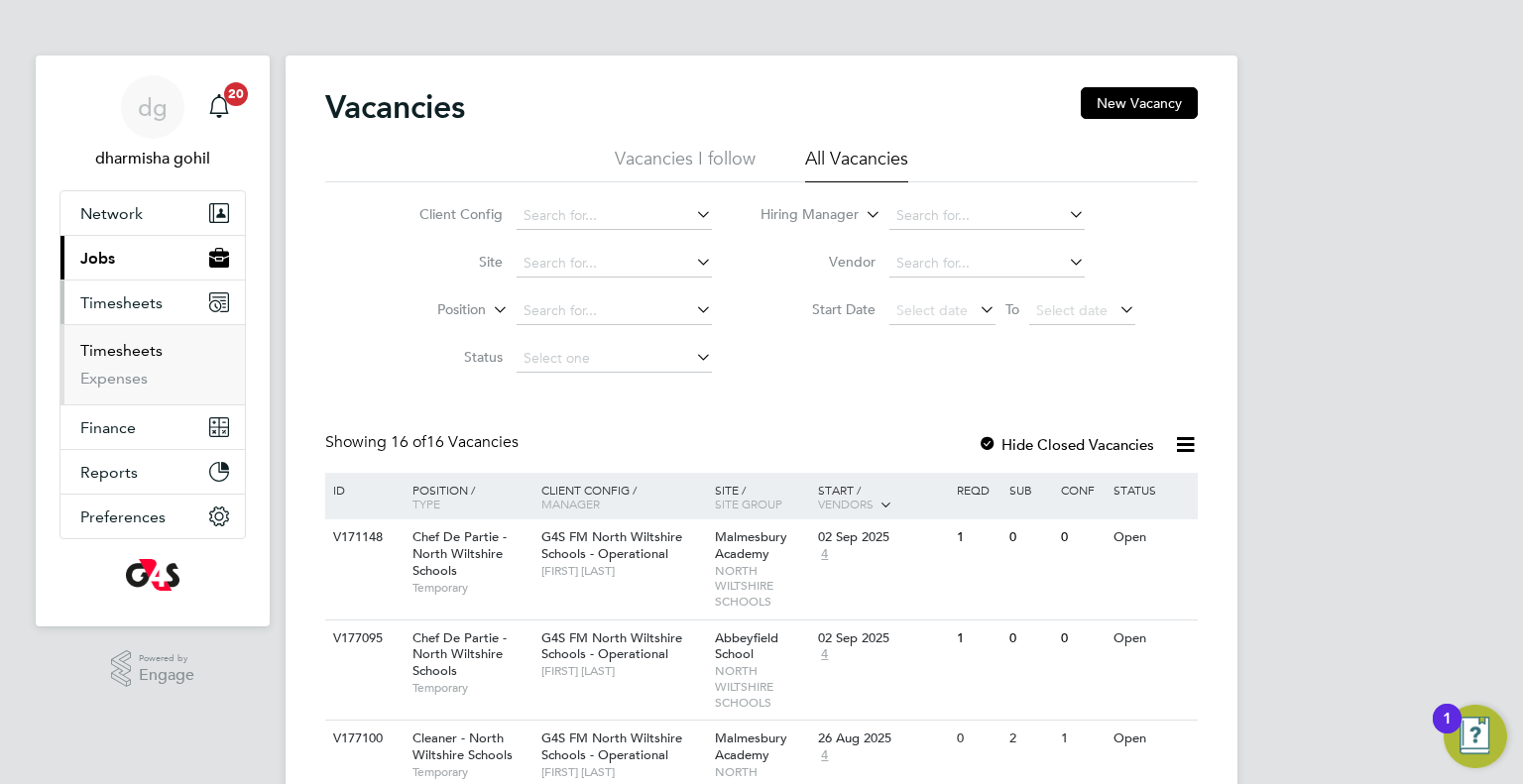 click on "Timesheets" at bounding box center (121, 350) 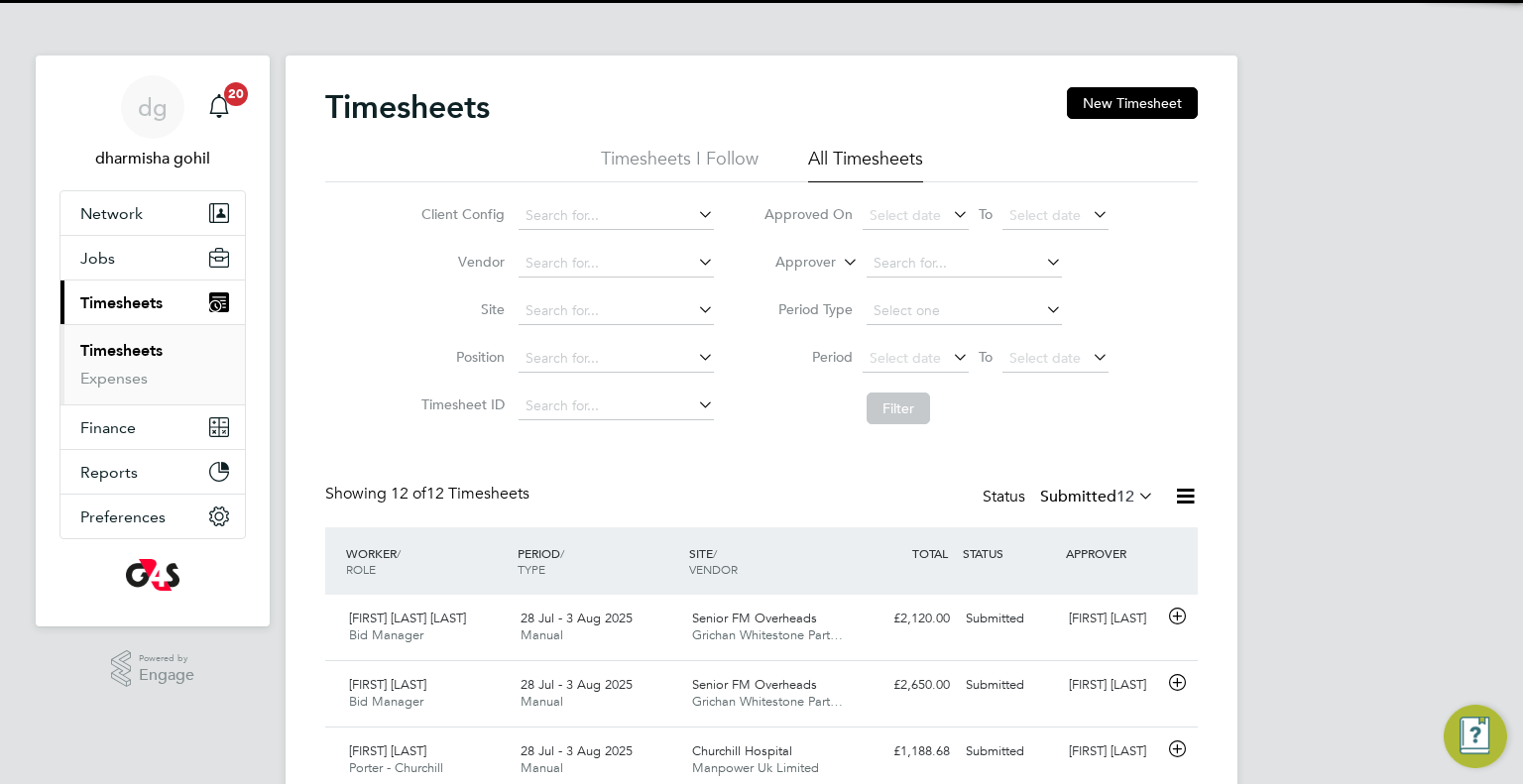 scroll, scrollTop: 9, scrollLeft: 10, axis: both 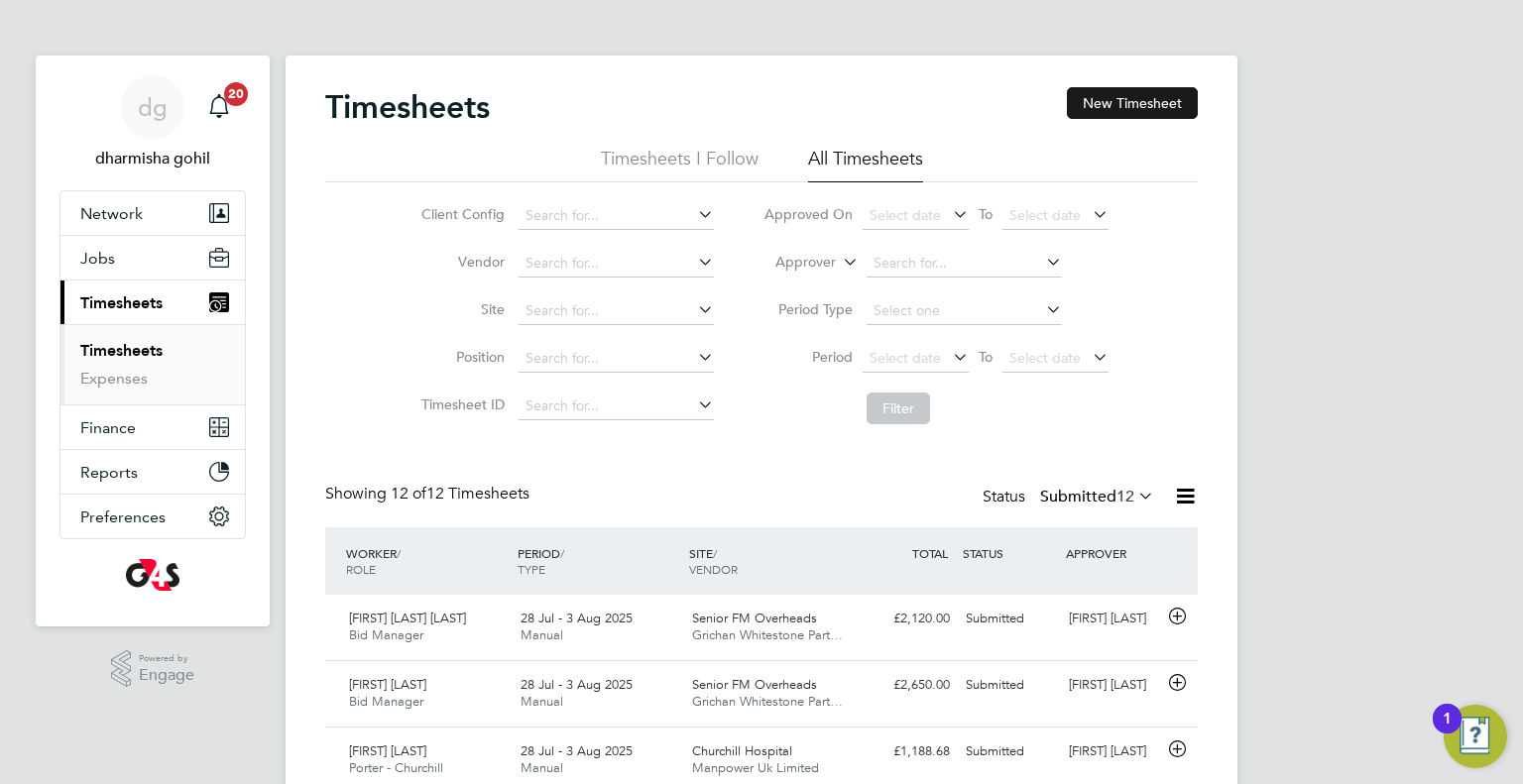 click on "New Timesheet" 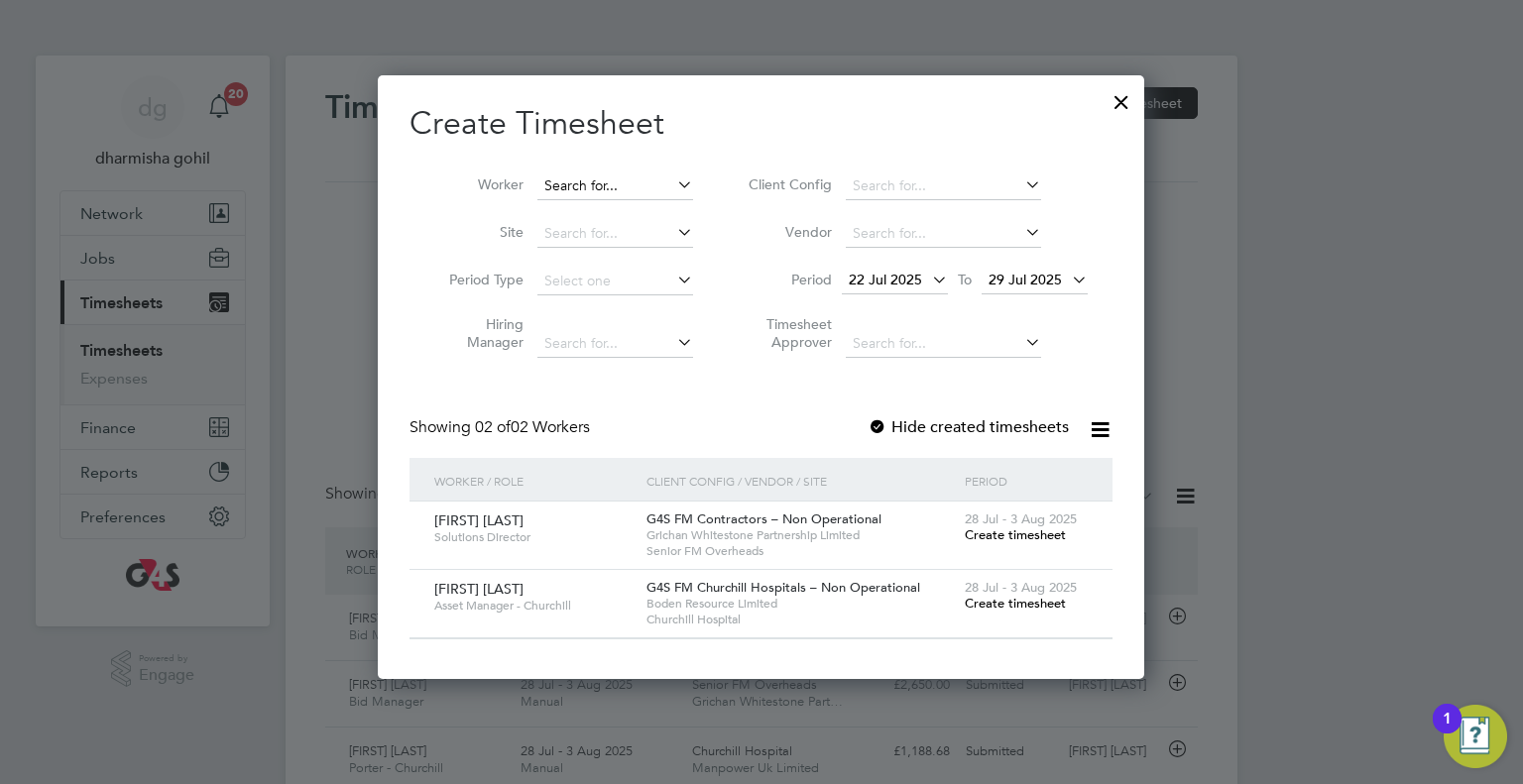 click at bounding box center [615, 186] 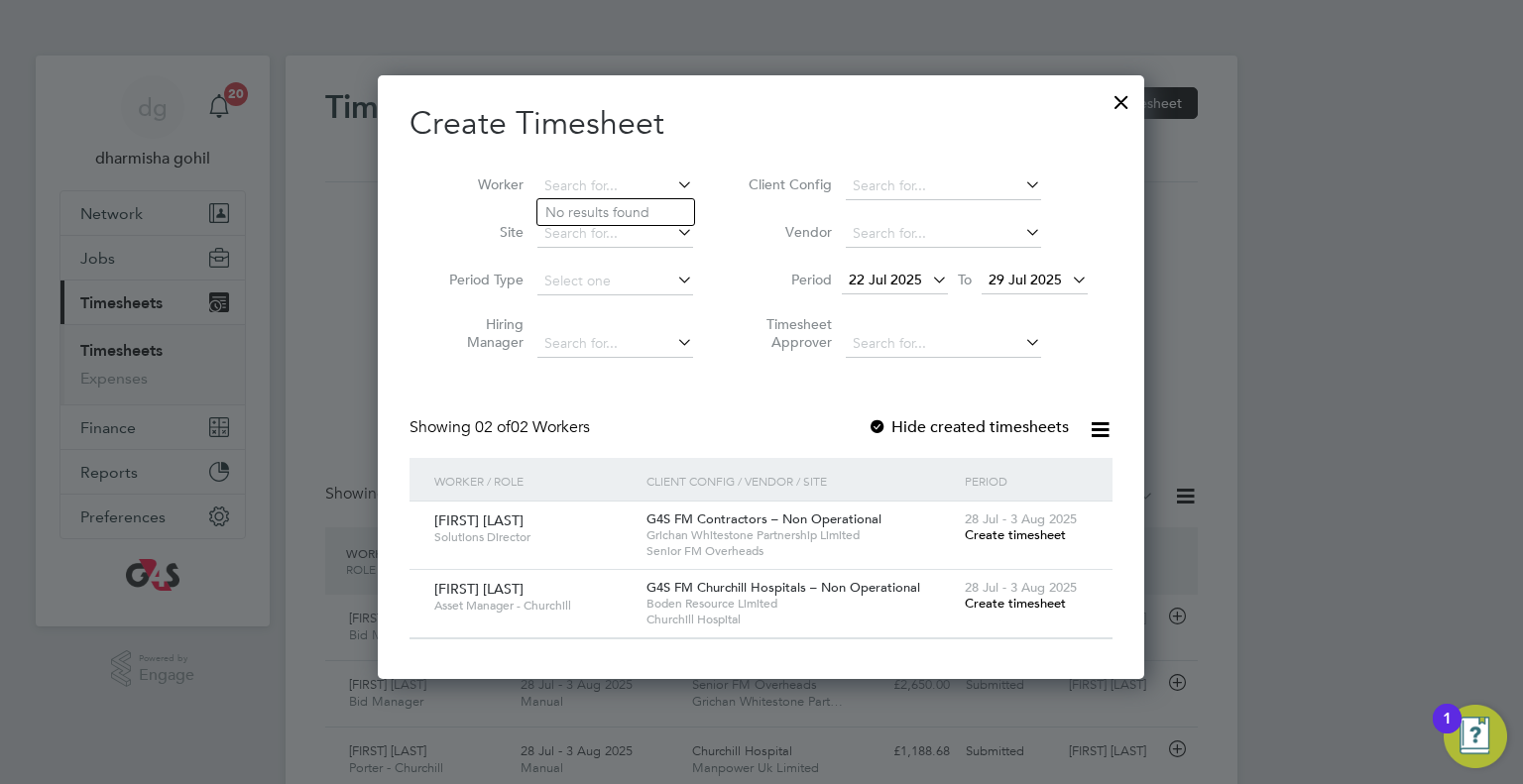 click at bounding box center (673, 184) 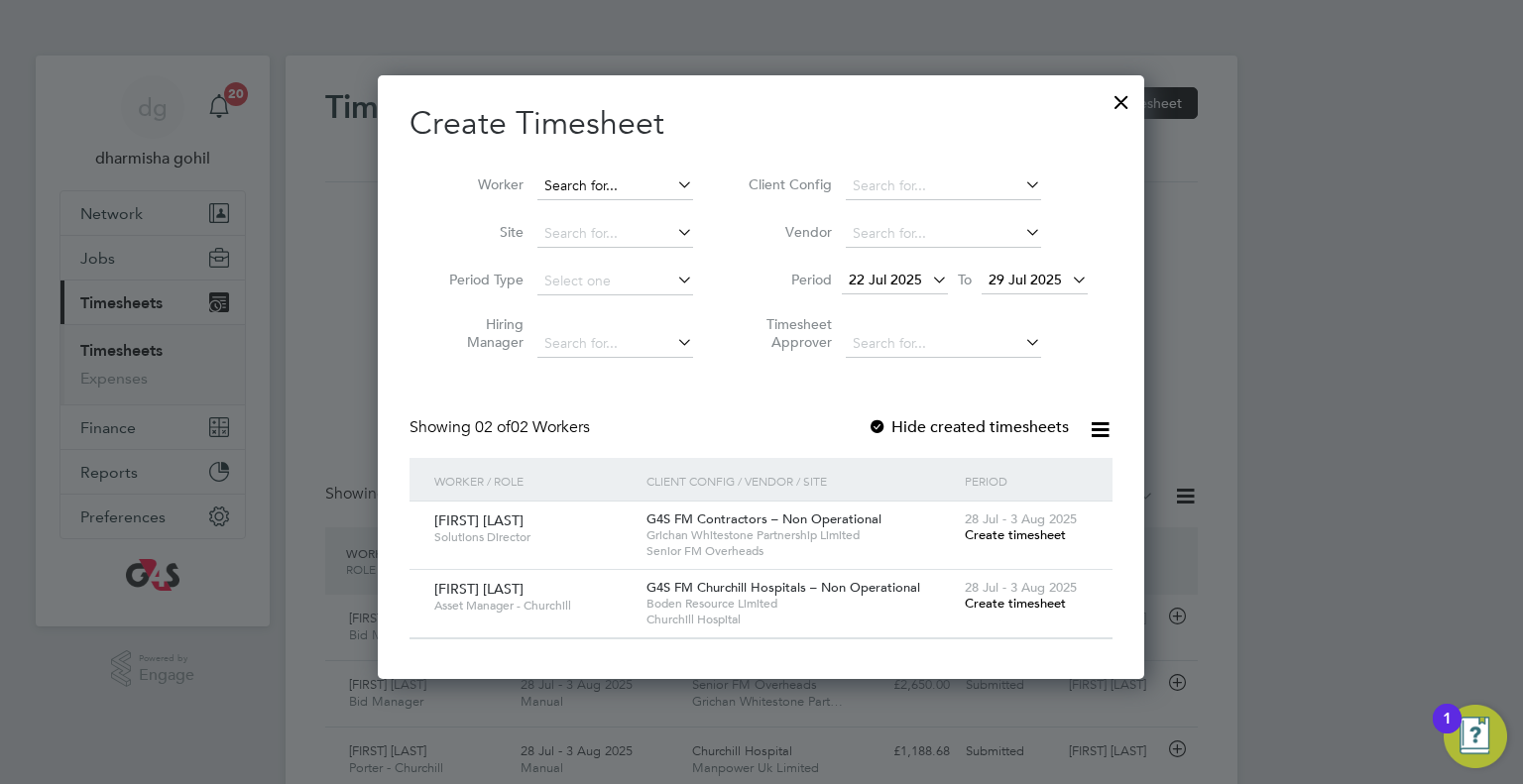click at bounding box center (615, 186) 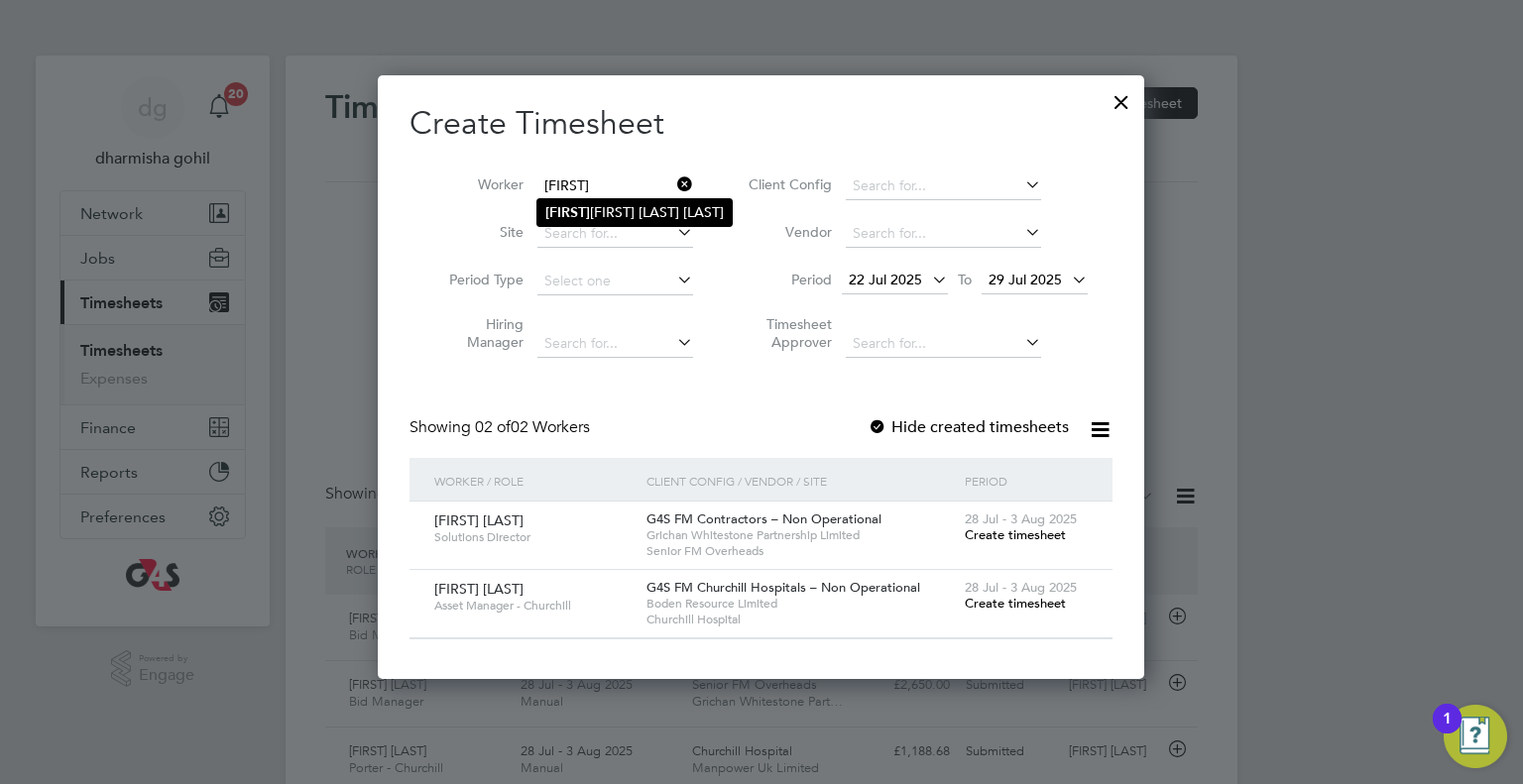 click on "Dharmisha" 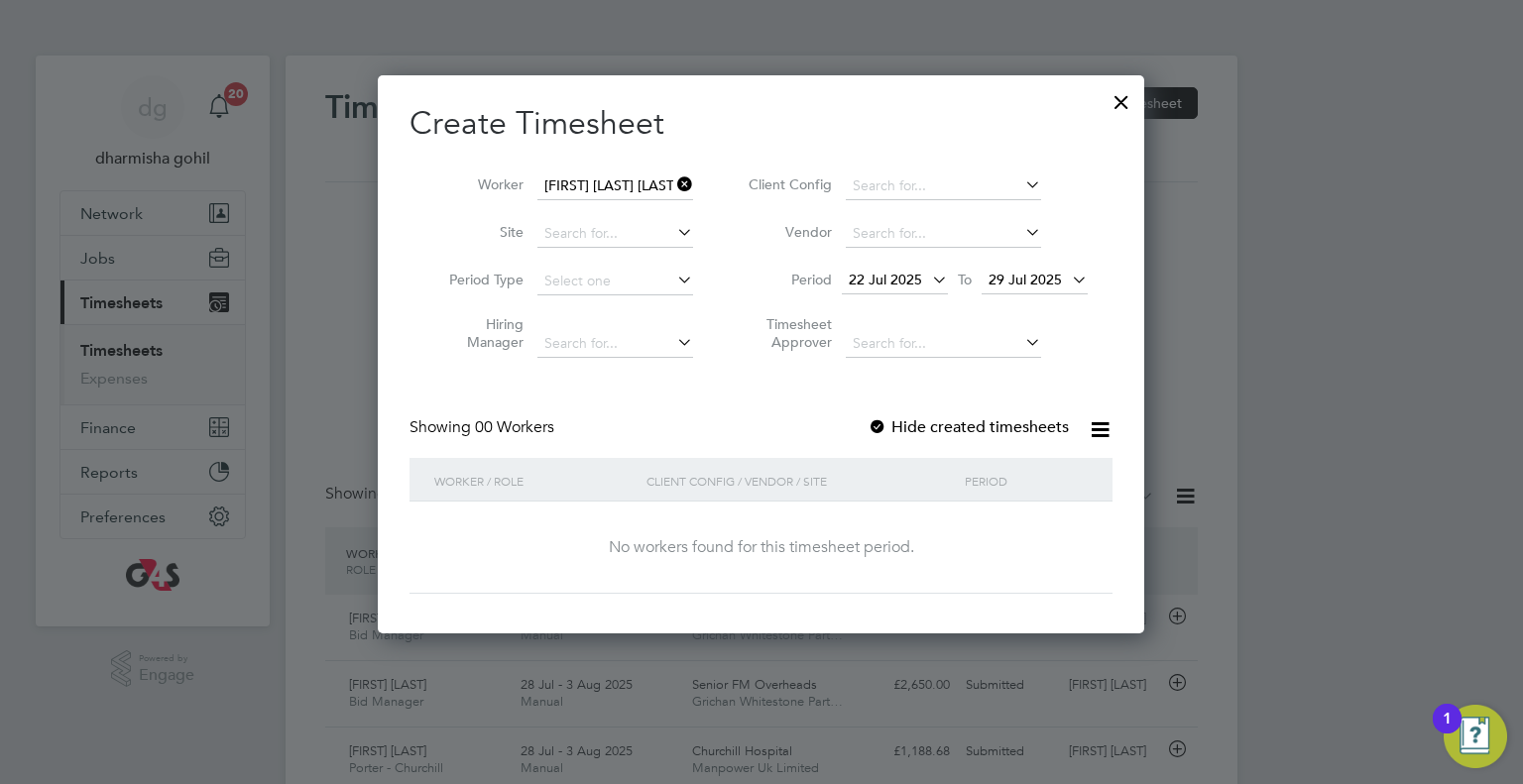 click on "22 Jul 2025" at bounding box center (885, 280) 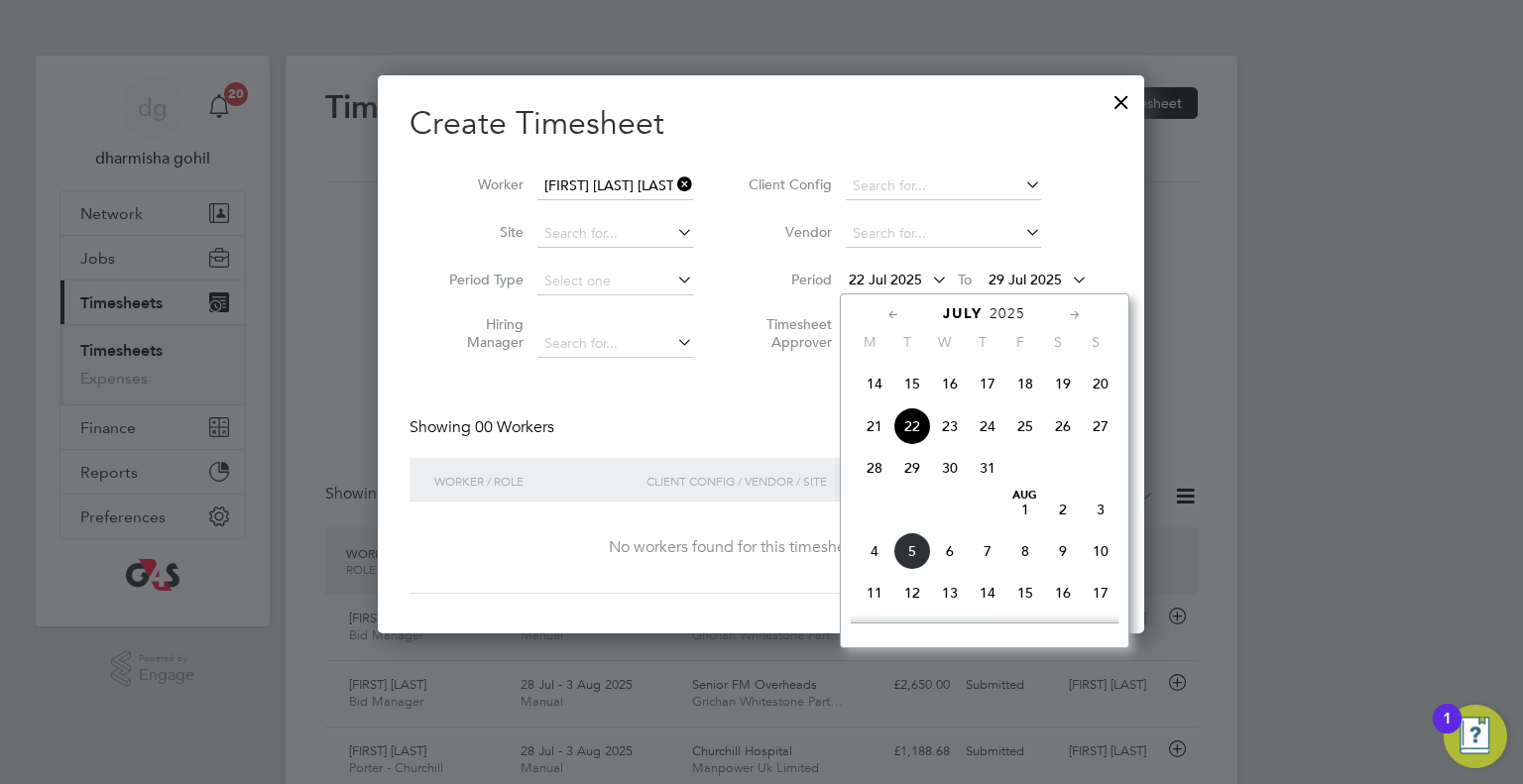 click on "4" 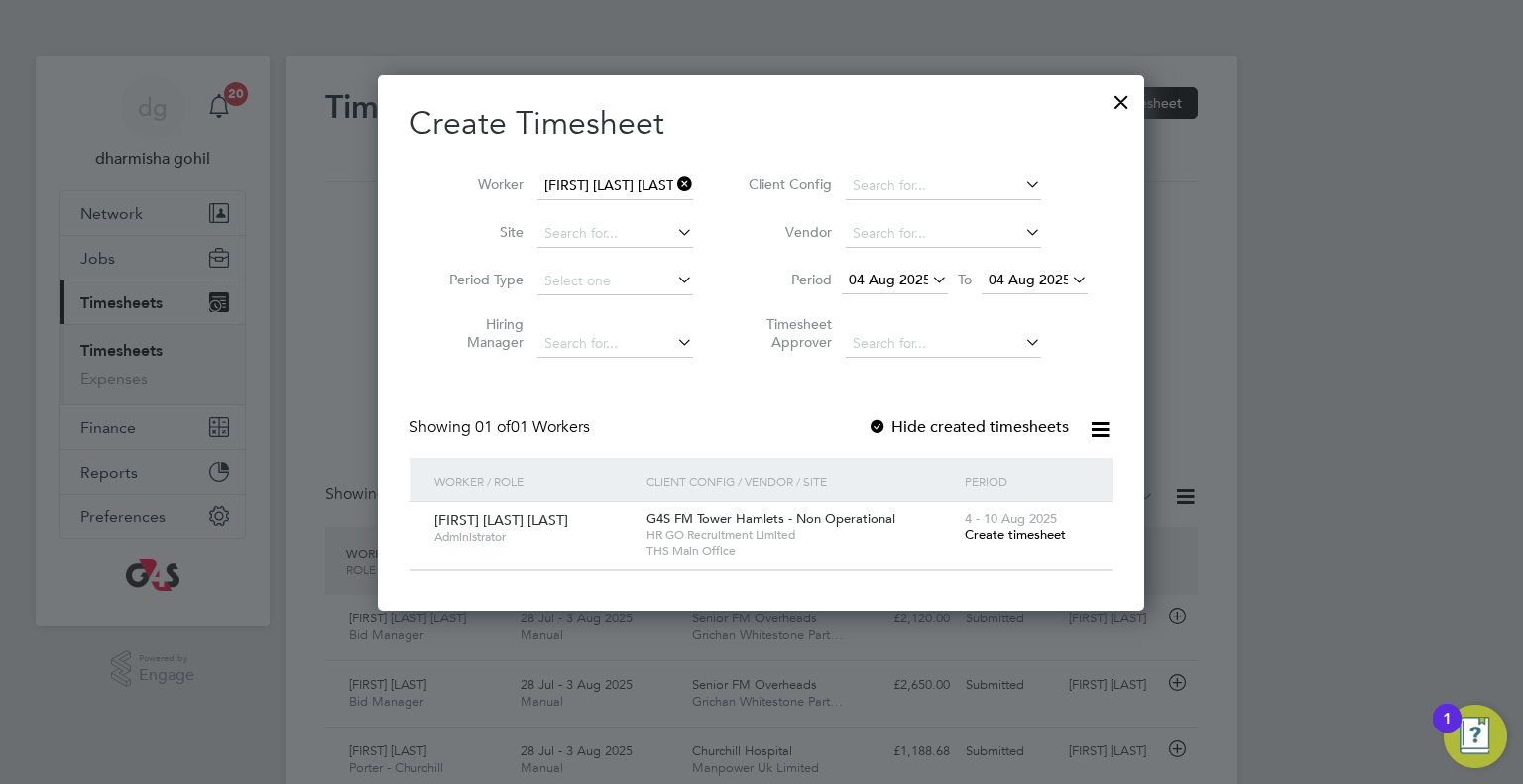 click on "THS Main Office" at bounding box center [800, 551] 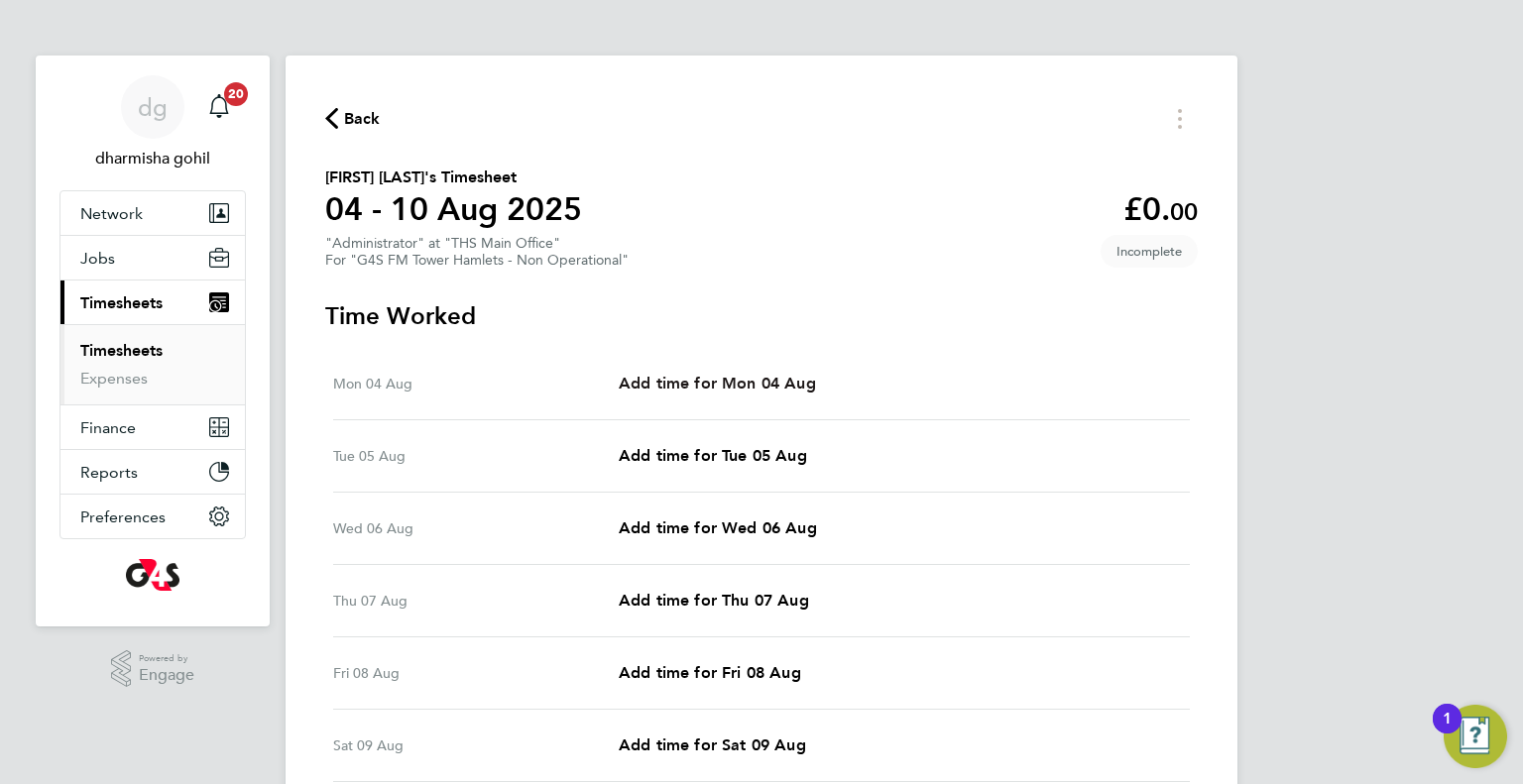click on "Add time for Mon 04 Aug" at bounding box center [717, 383] 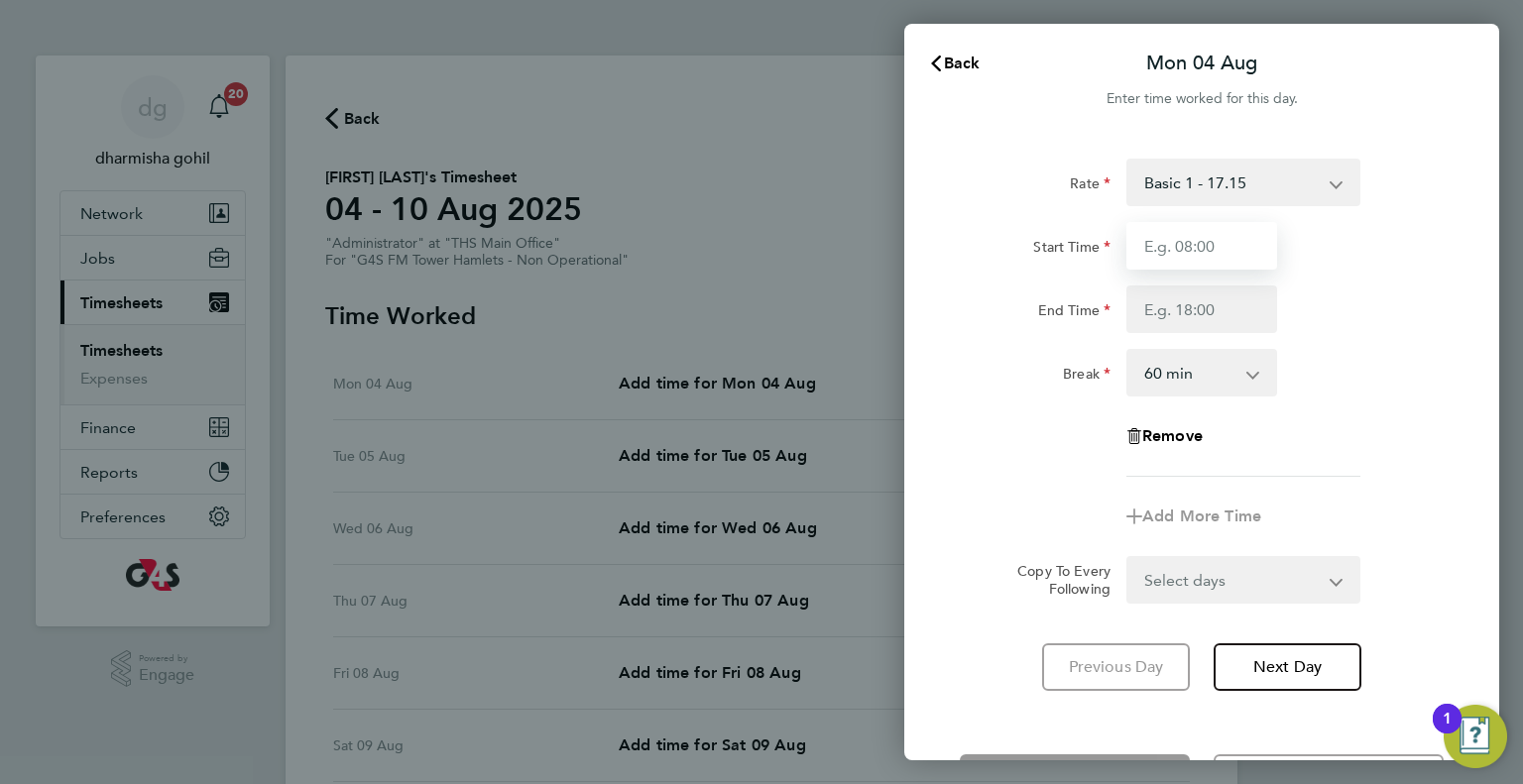 click on "Start Time" at bounding box center (1202, 246) 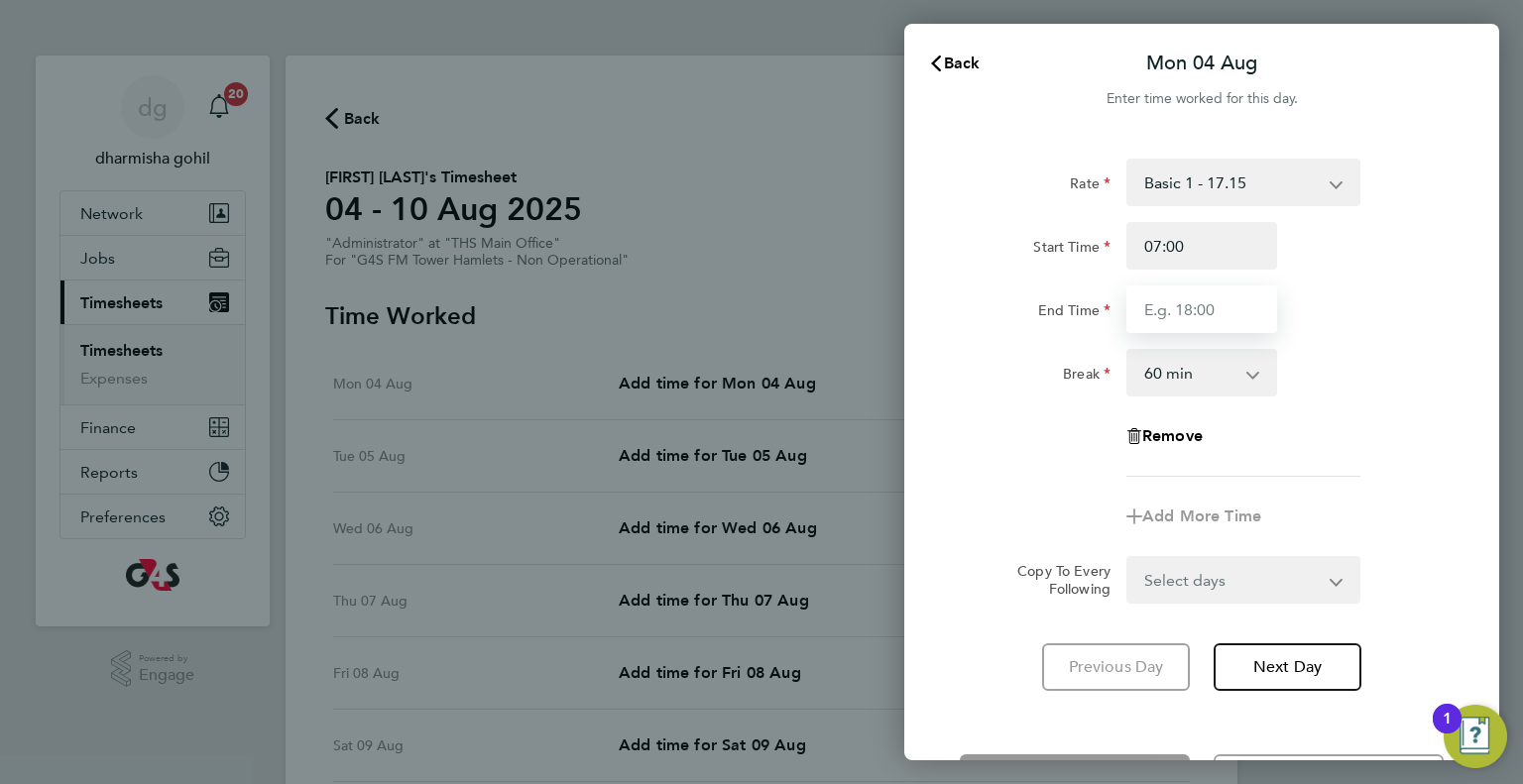 click on "End Time" at bounding box center (1202, 309) 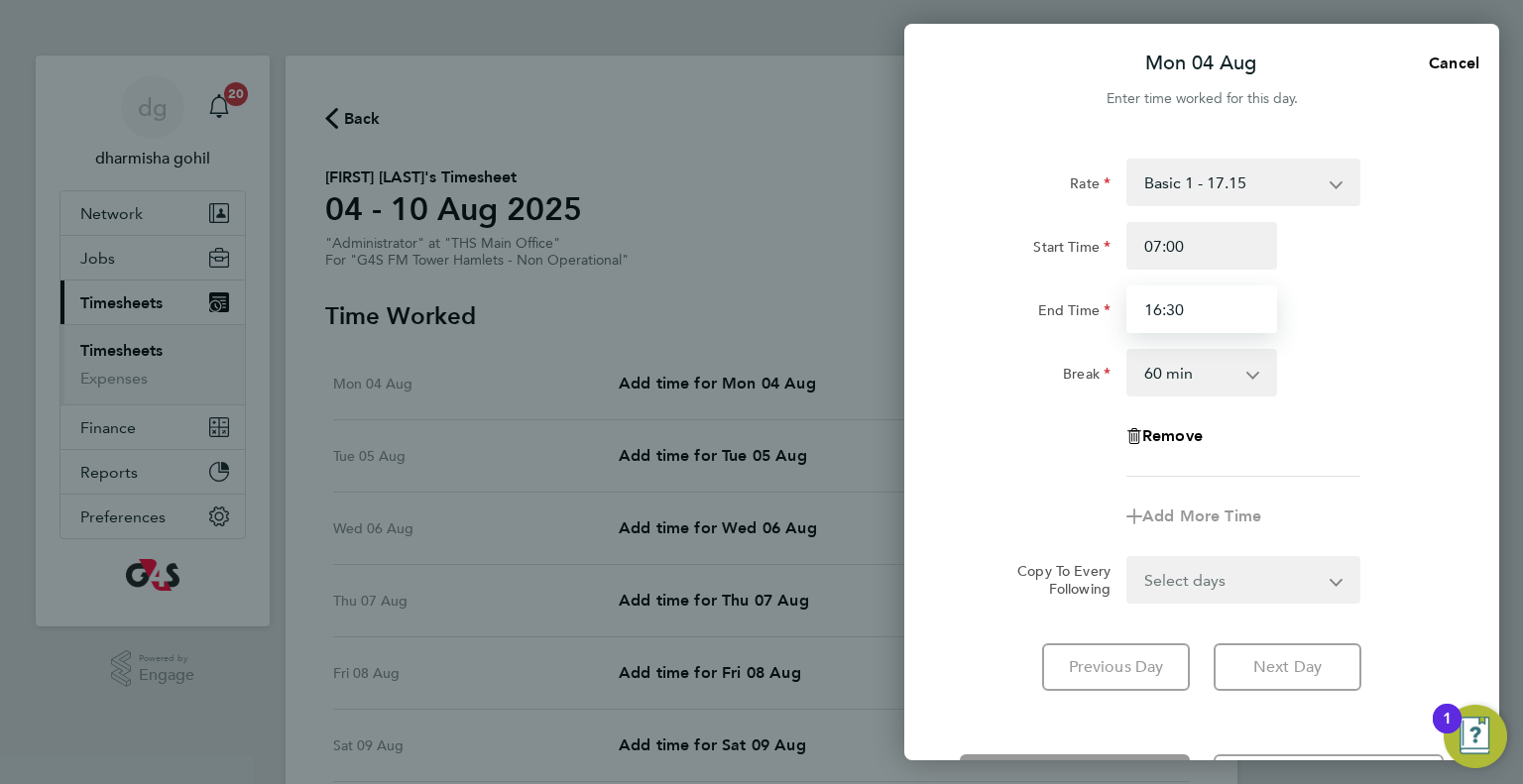 type on "16:30" 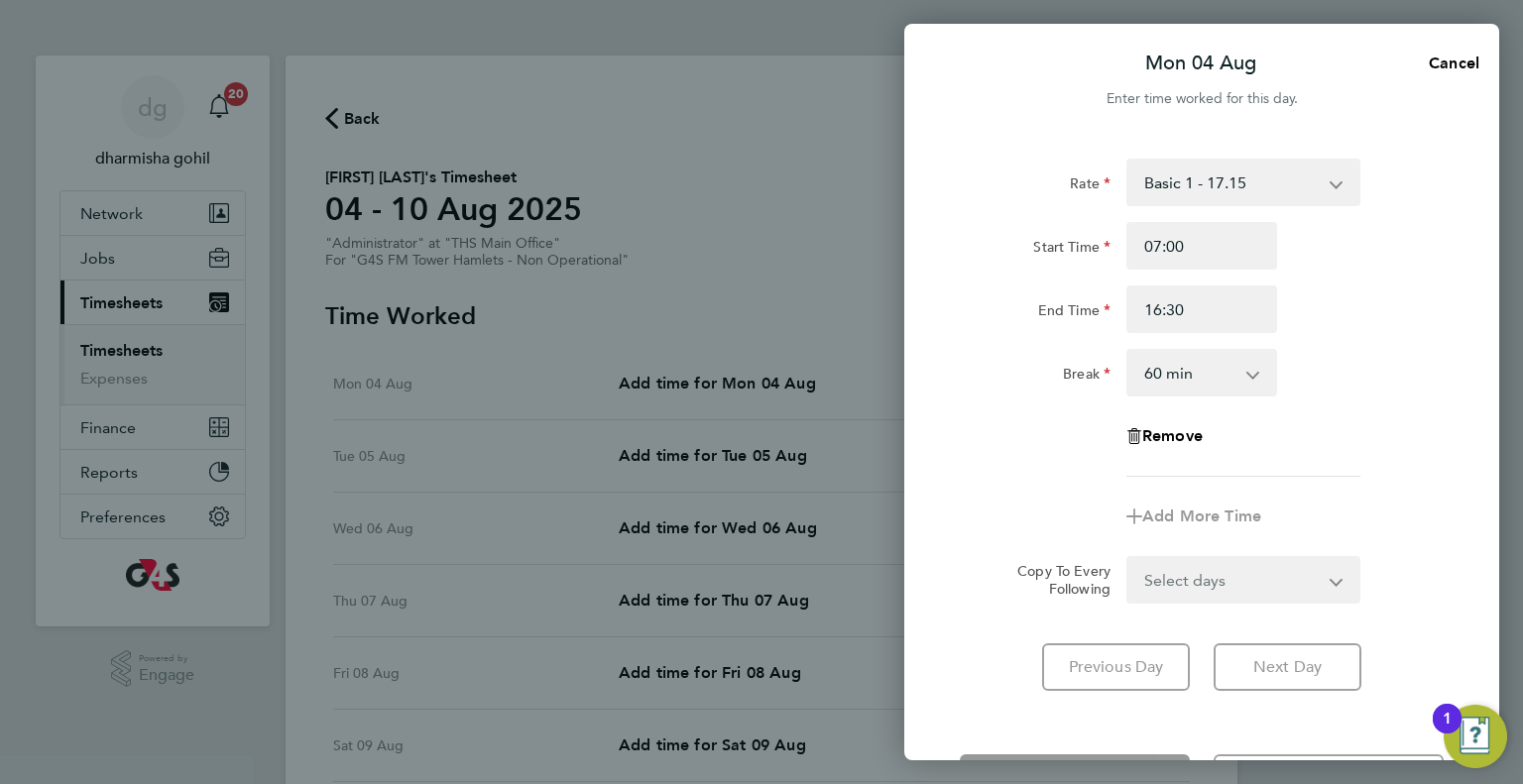 click on "Rate  Basic 1 - 17.15
Start Time 07:00 End Time 16:30 Break  0 min   15 min   30 min   45 min   60 min   75 min   90 min
Remove
Add More Time  Copy To Every Following  Select days   Day   Weekday (Mon-Fri)   Weekend (Sat-Sun)   Tuesday   Wednesday   Thursday   Friday   Saturday   Sunday
Previous Day   Next Day" 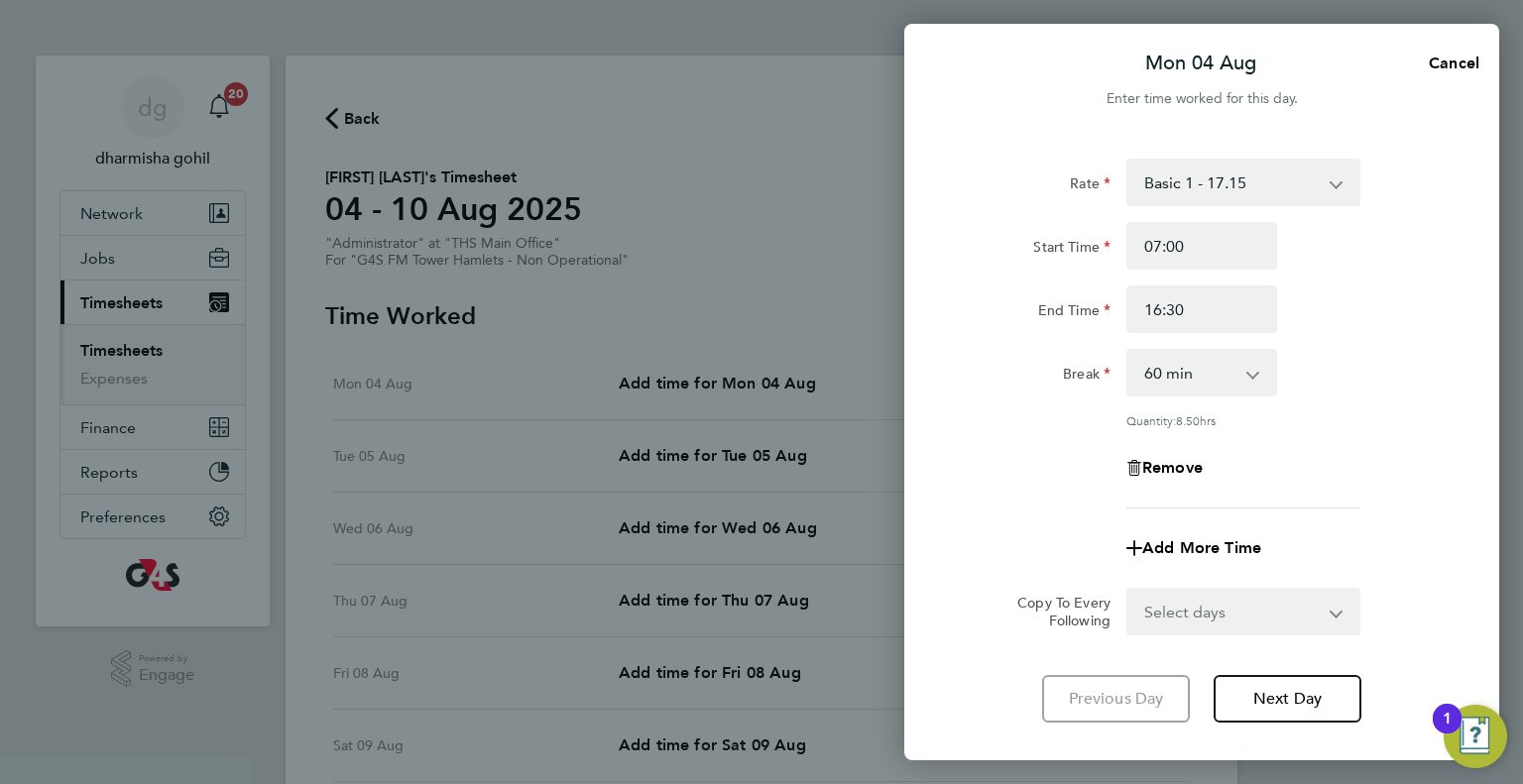 click on "Rate  Basic 1 - 17.15
Start Time 07:00 End Time 16:30 Break  0 min   15 min   30 min   45 min   60 min   75 min   90 min
Quantity:  8.50  hrs
Remove
Add More Time  Copy To Every Following  Select days   Day   Weekday (Mon-Fri)   Weekend (Sat-Sun)   Tuesday   Wednesday   Thursday   Friday   Saturday   Sunday" 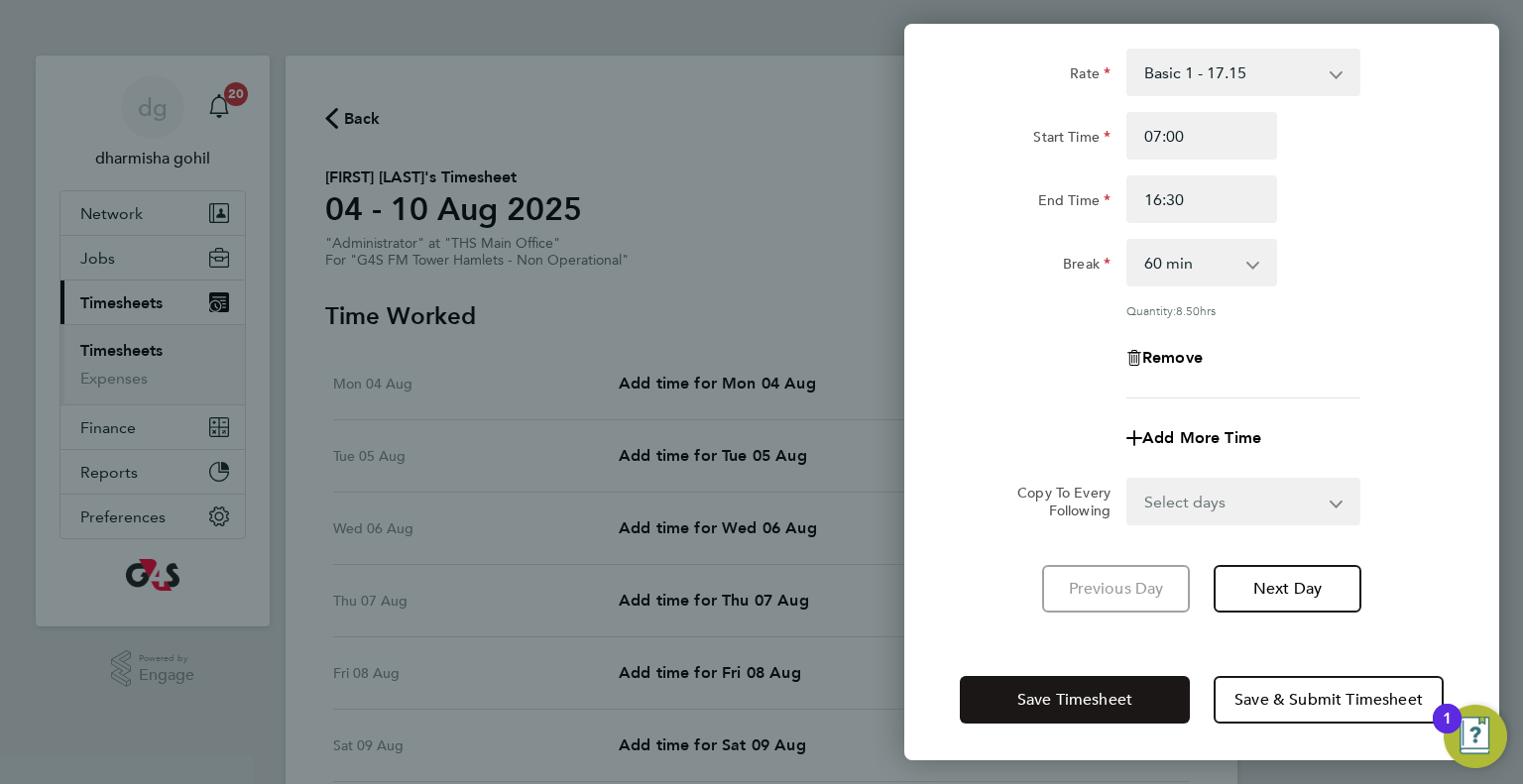 click on "Save Timesheet" 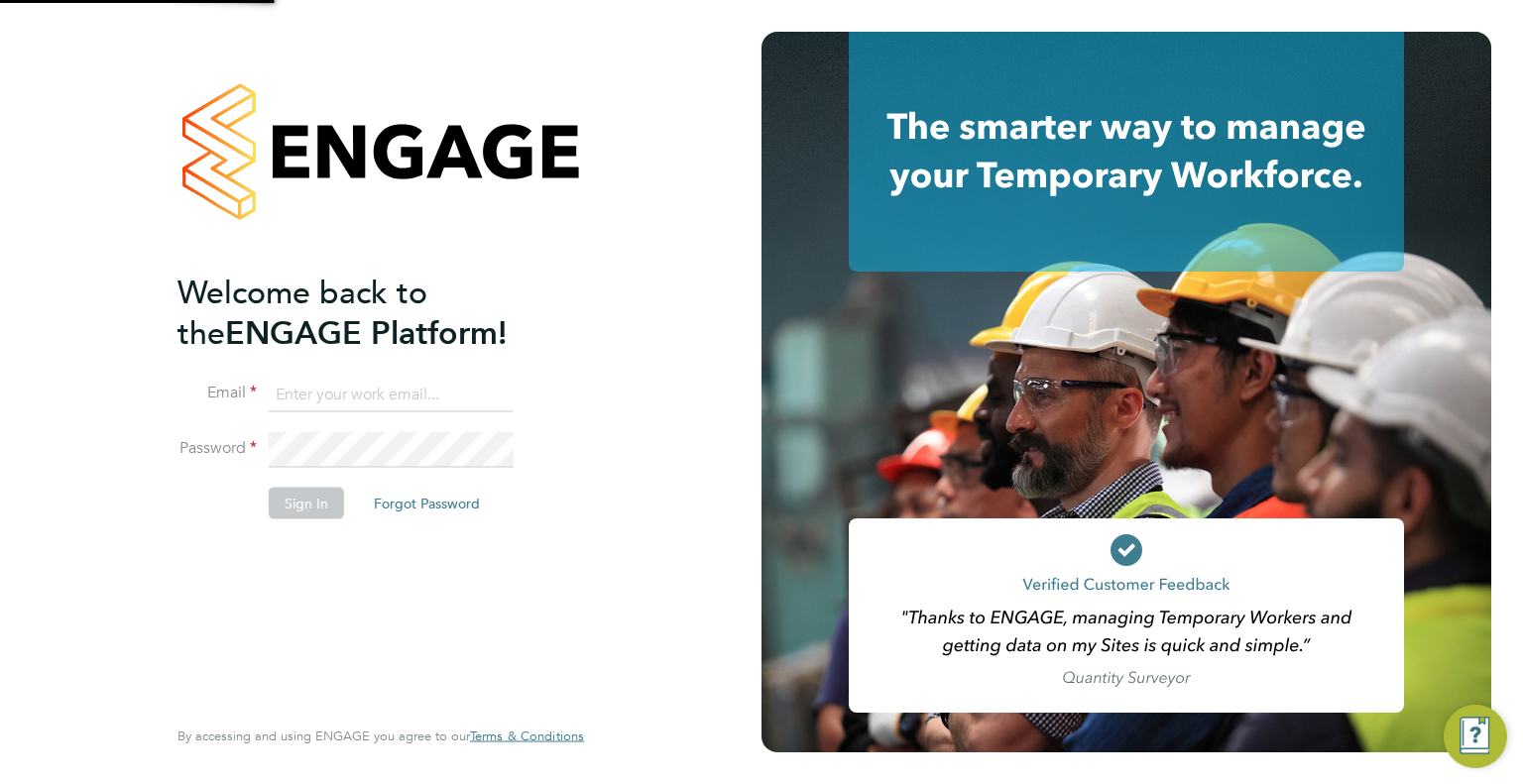 scroll, scrollTop: 0, scrollLeft: 0, axis: both 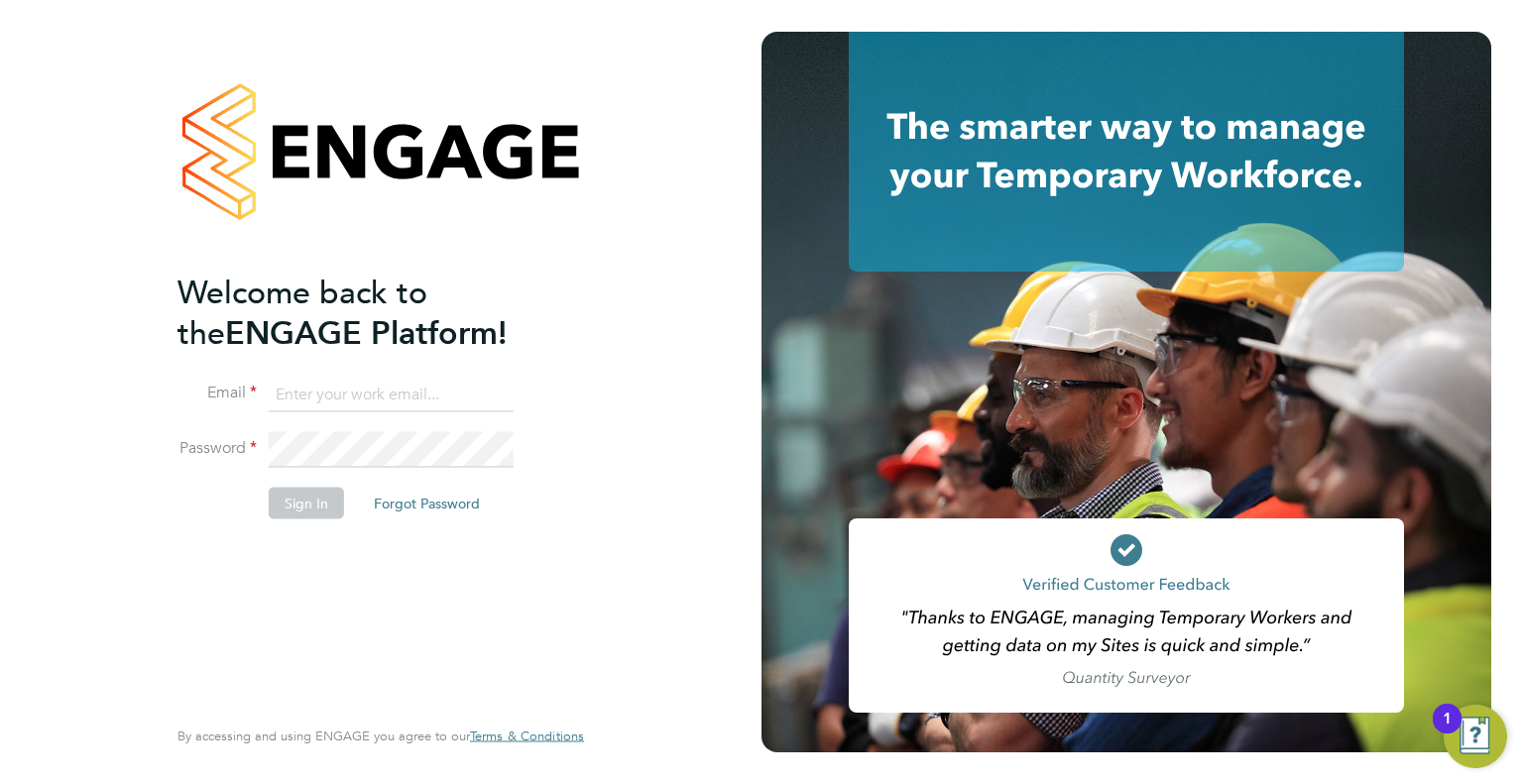 type on "Dharmisha.gohil@uk.g4s.com" 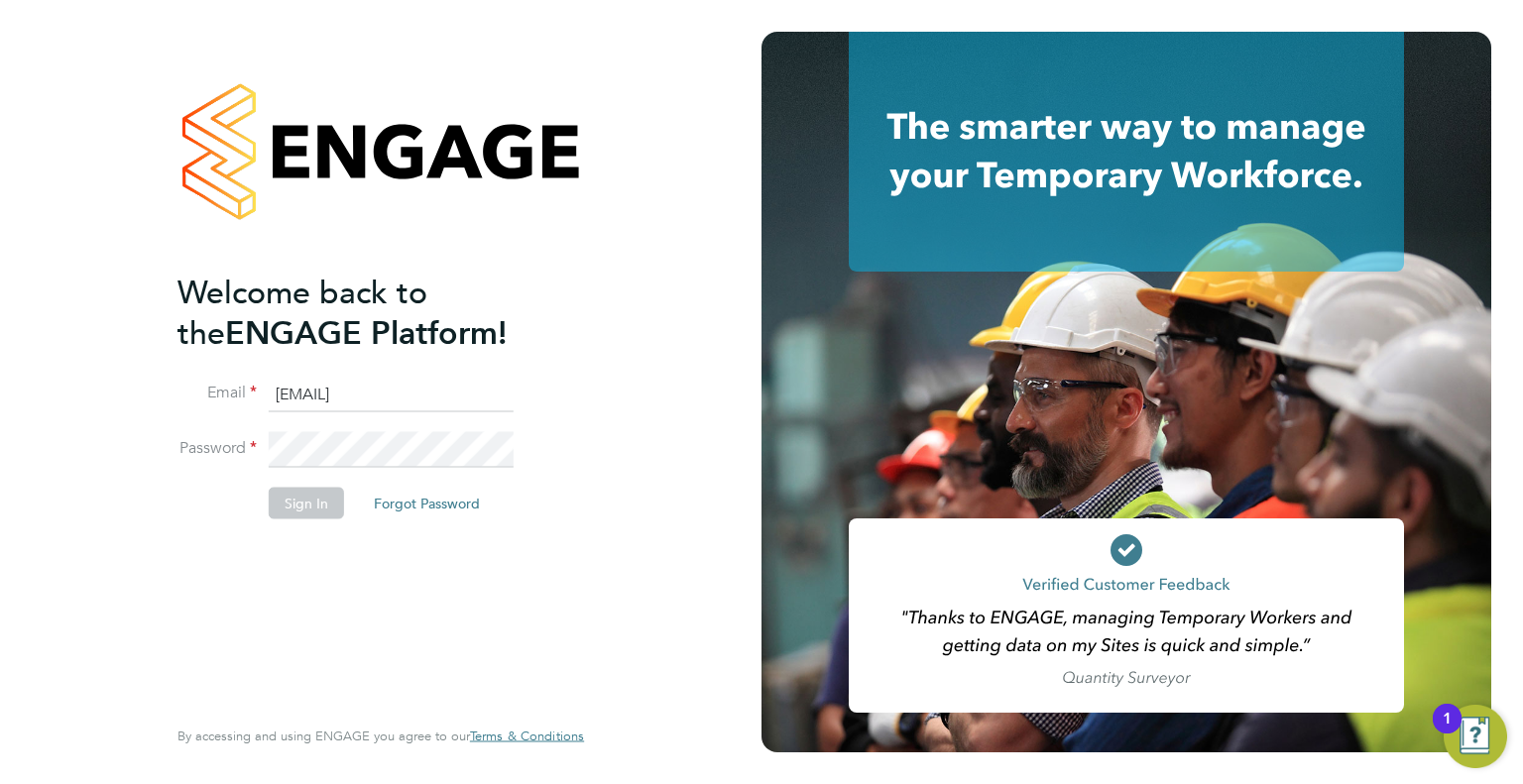 click on "Sign In" 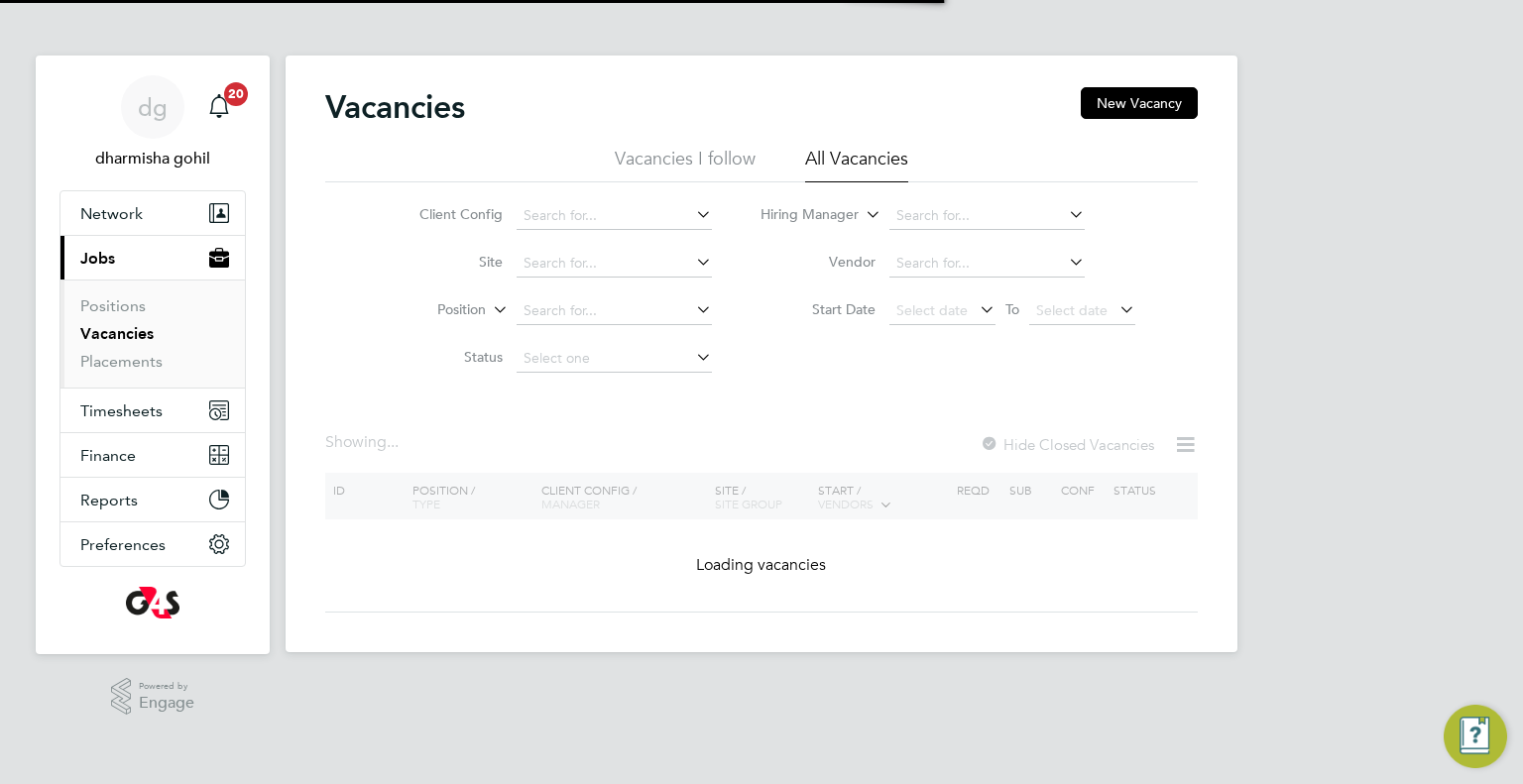 scroll, scrollTop: 0, scrollLeft: 0, axis: both 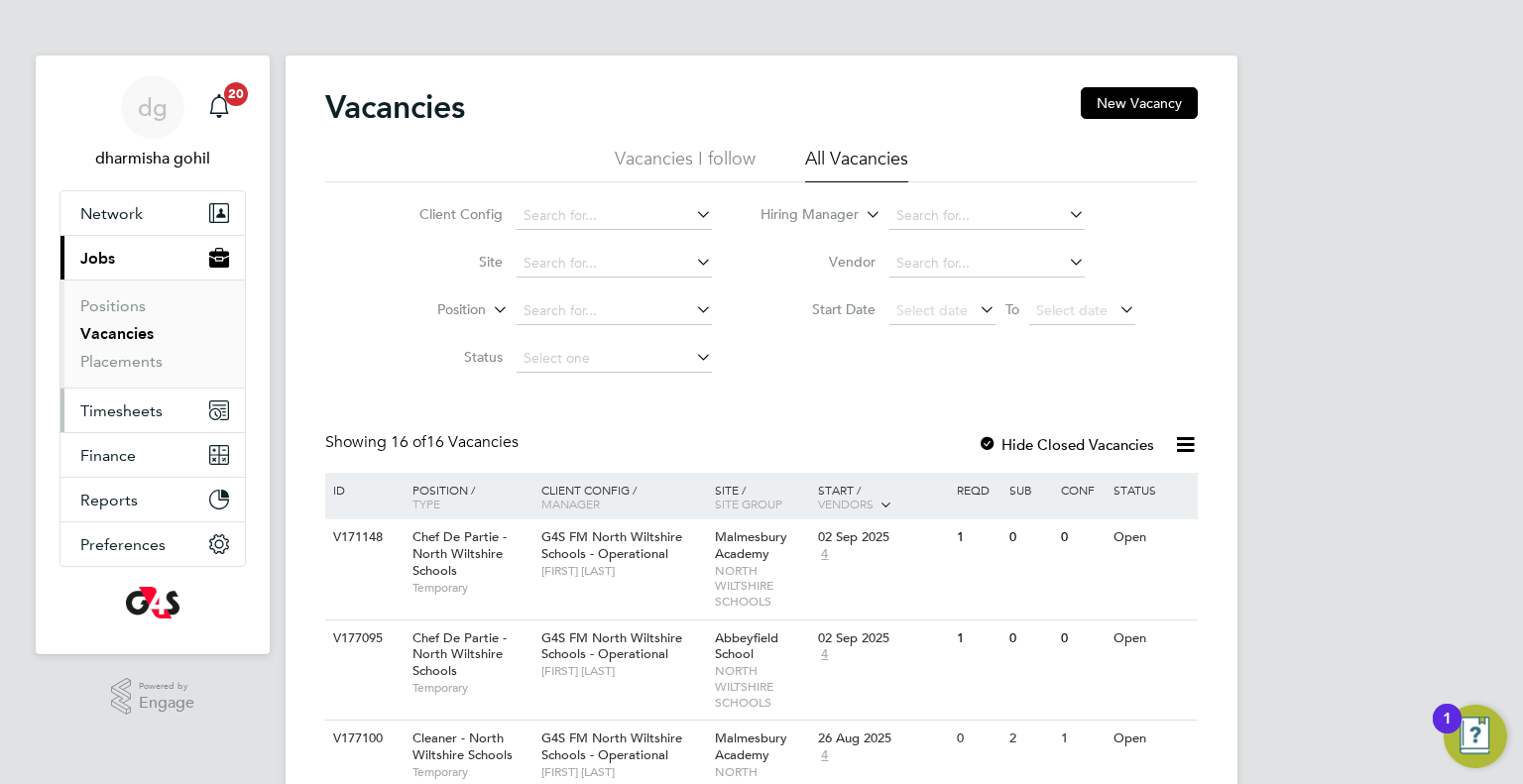 click on "Timesheets" at bounding box center [121, 410] 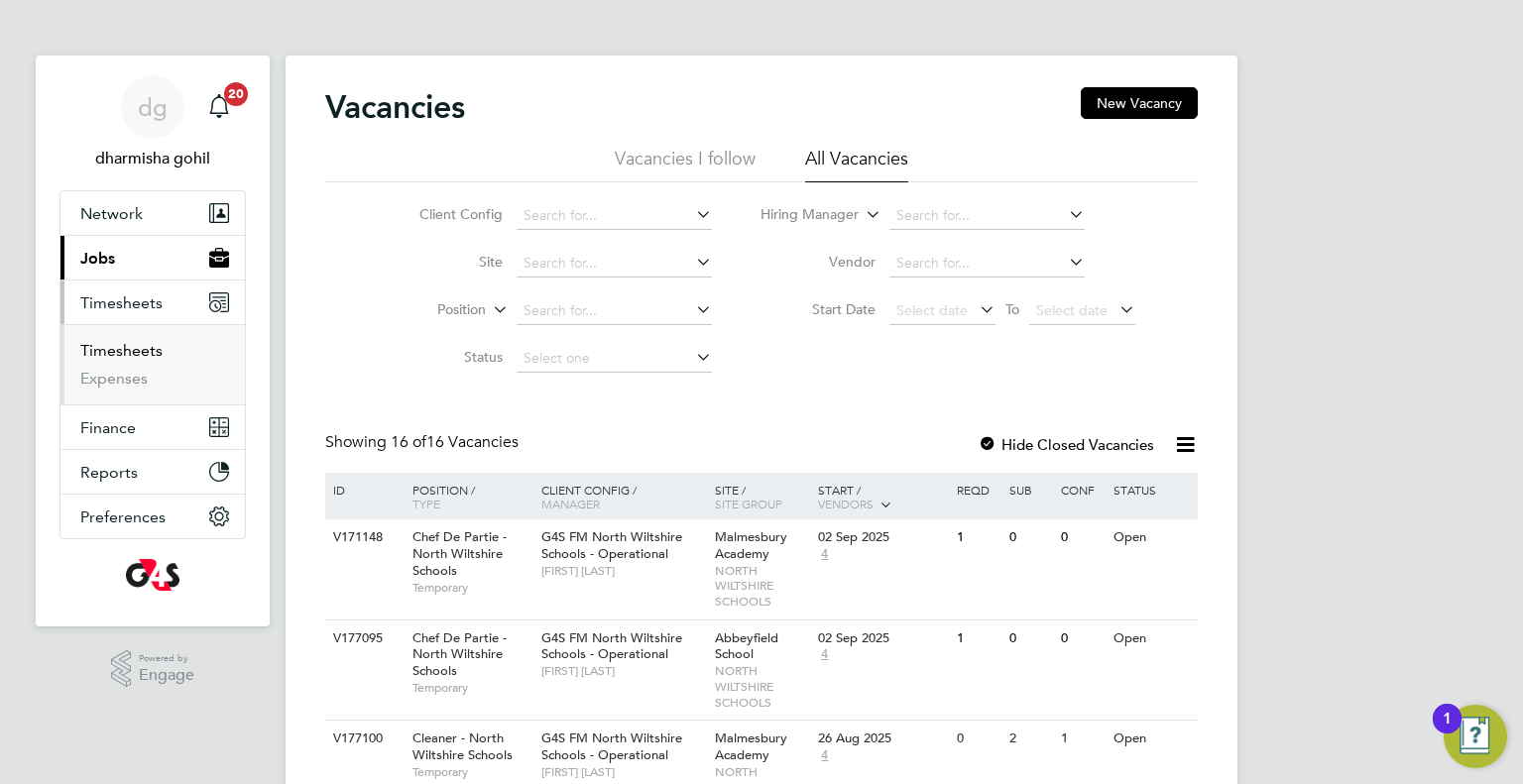 click on "Timesheets" at bounding box center (121, 350) 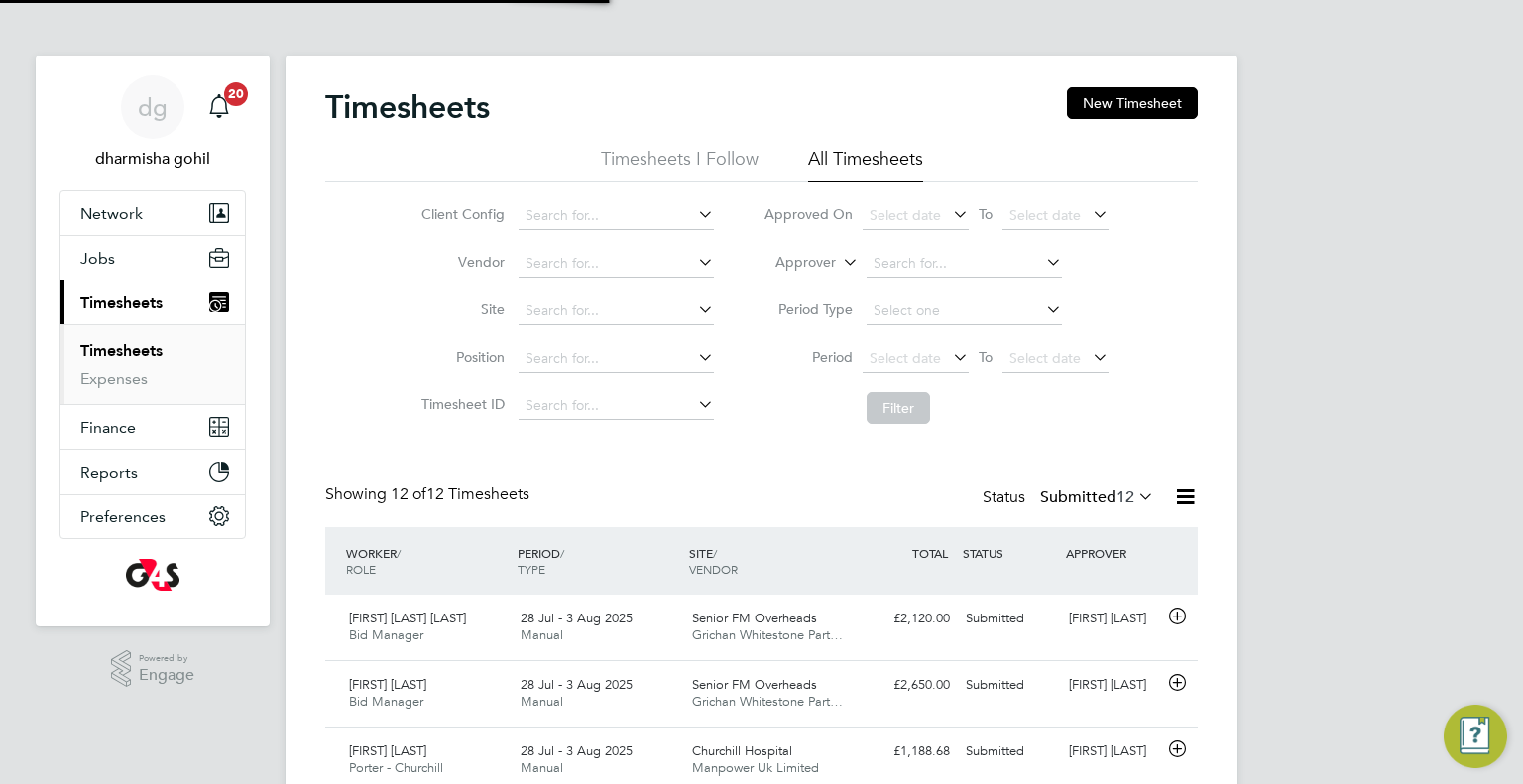 scroll, scrollTop: 9, scrollLeft: 10, axis: both 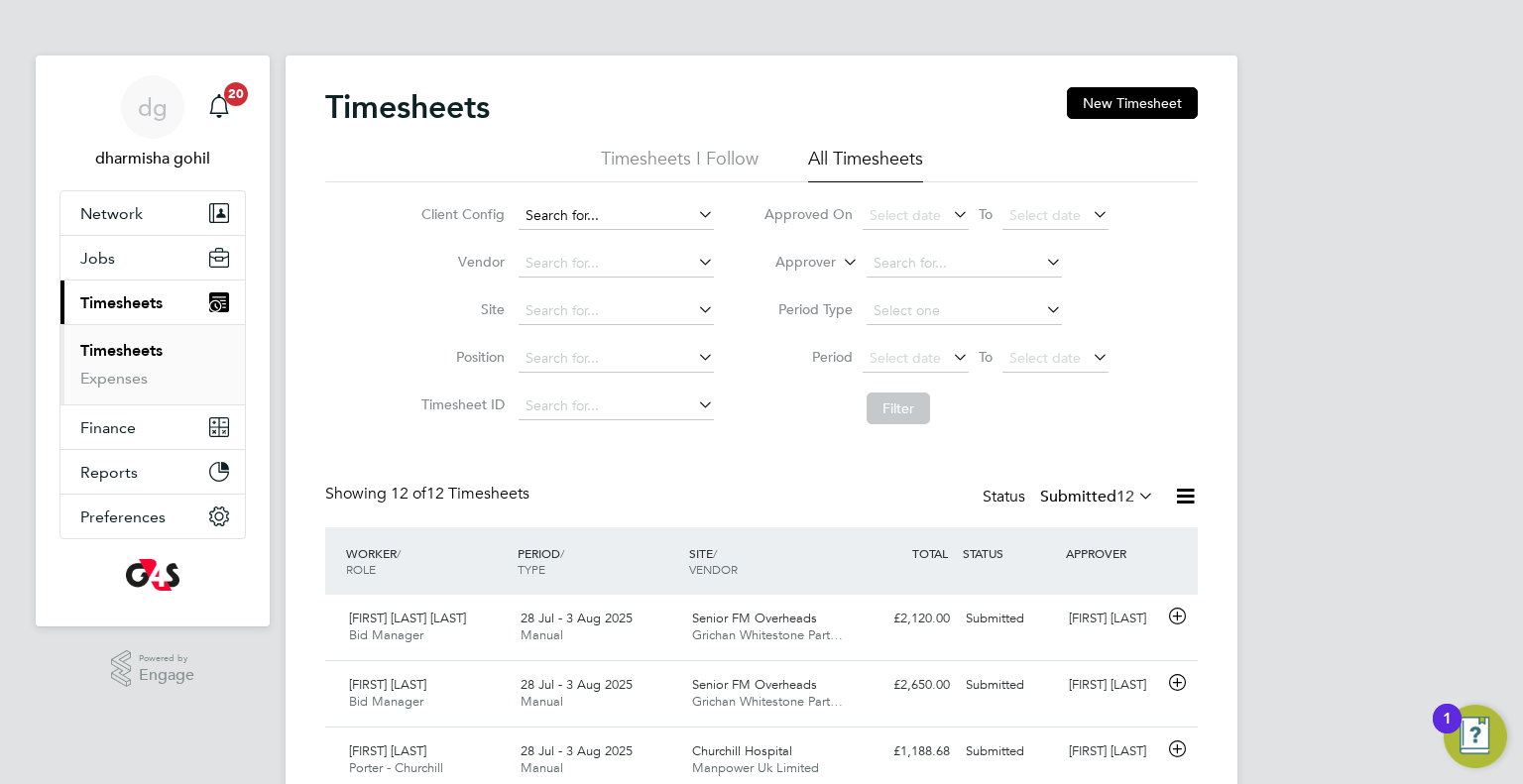 click 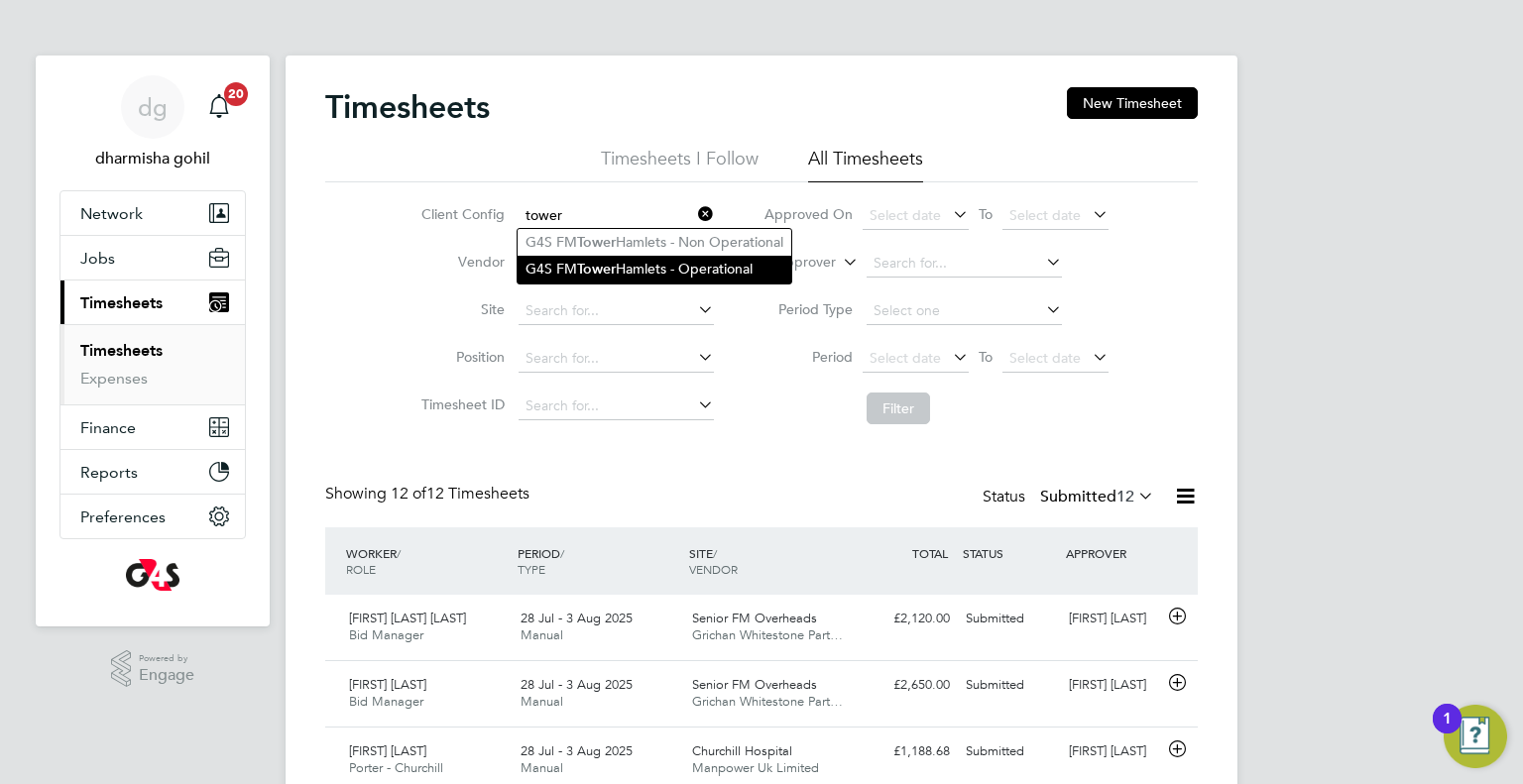 click on "Tower" 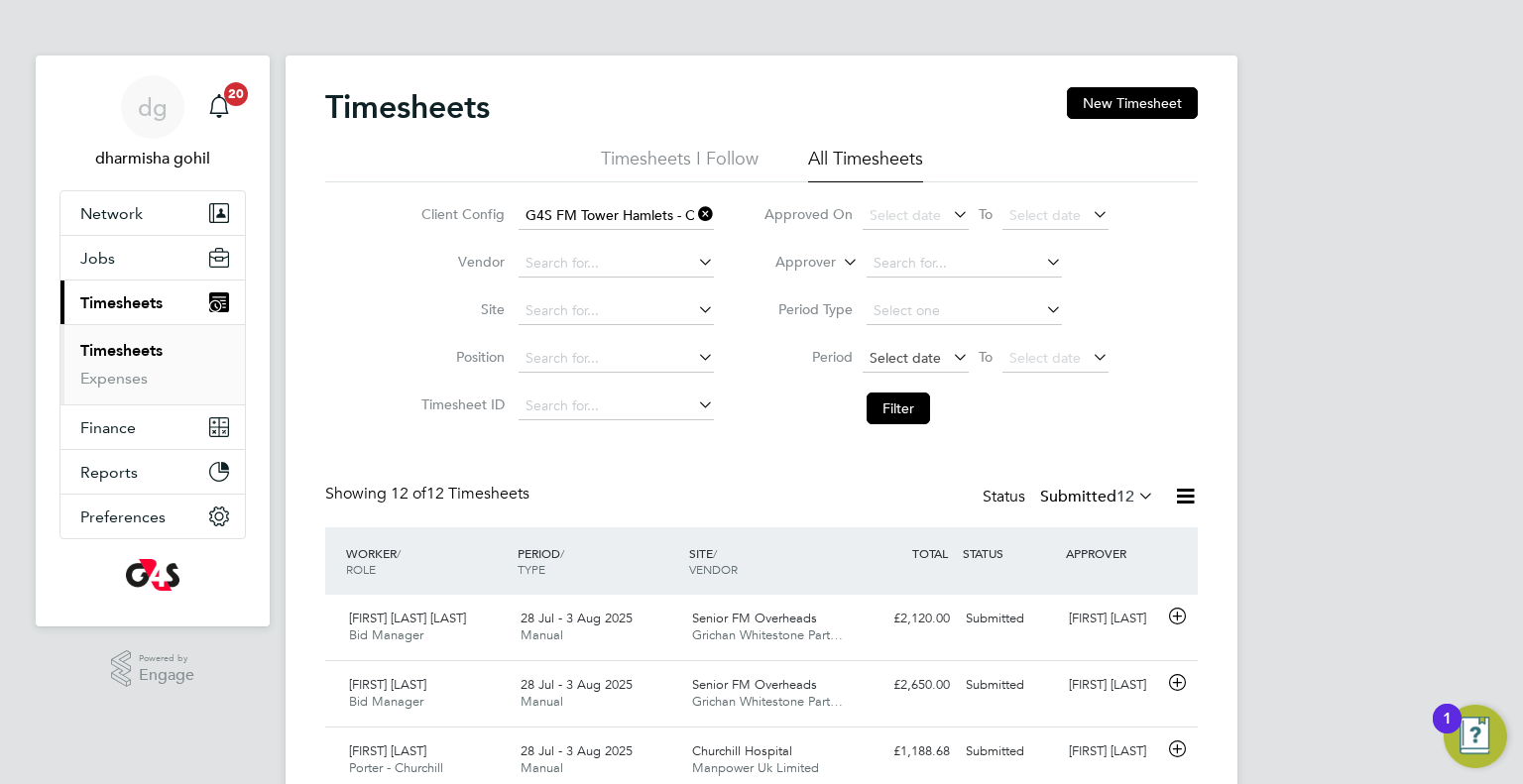 click on "Select date" 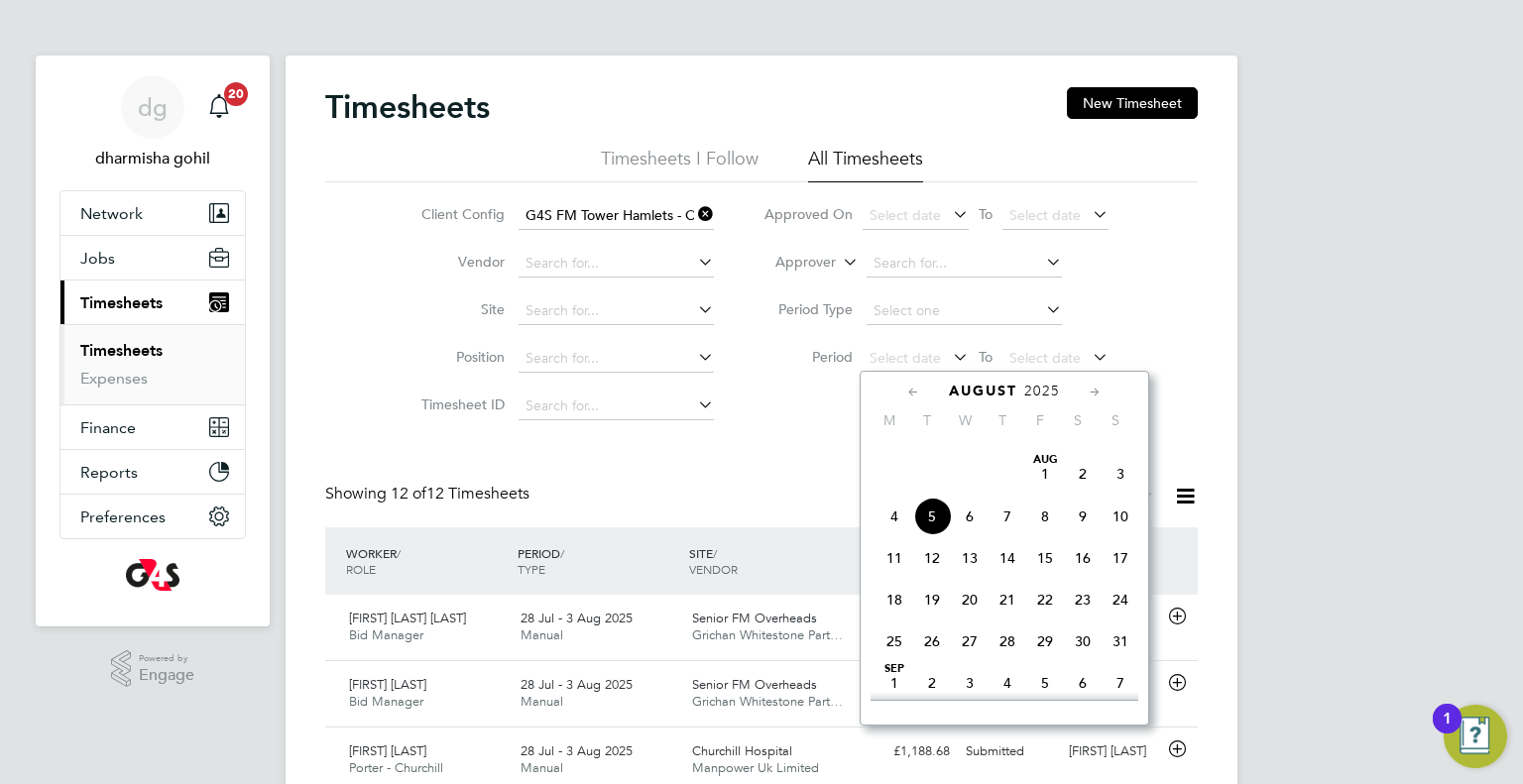 click on "28" 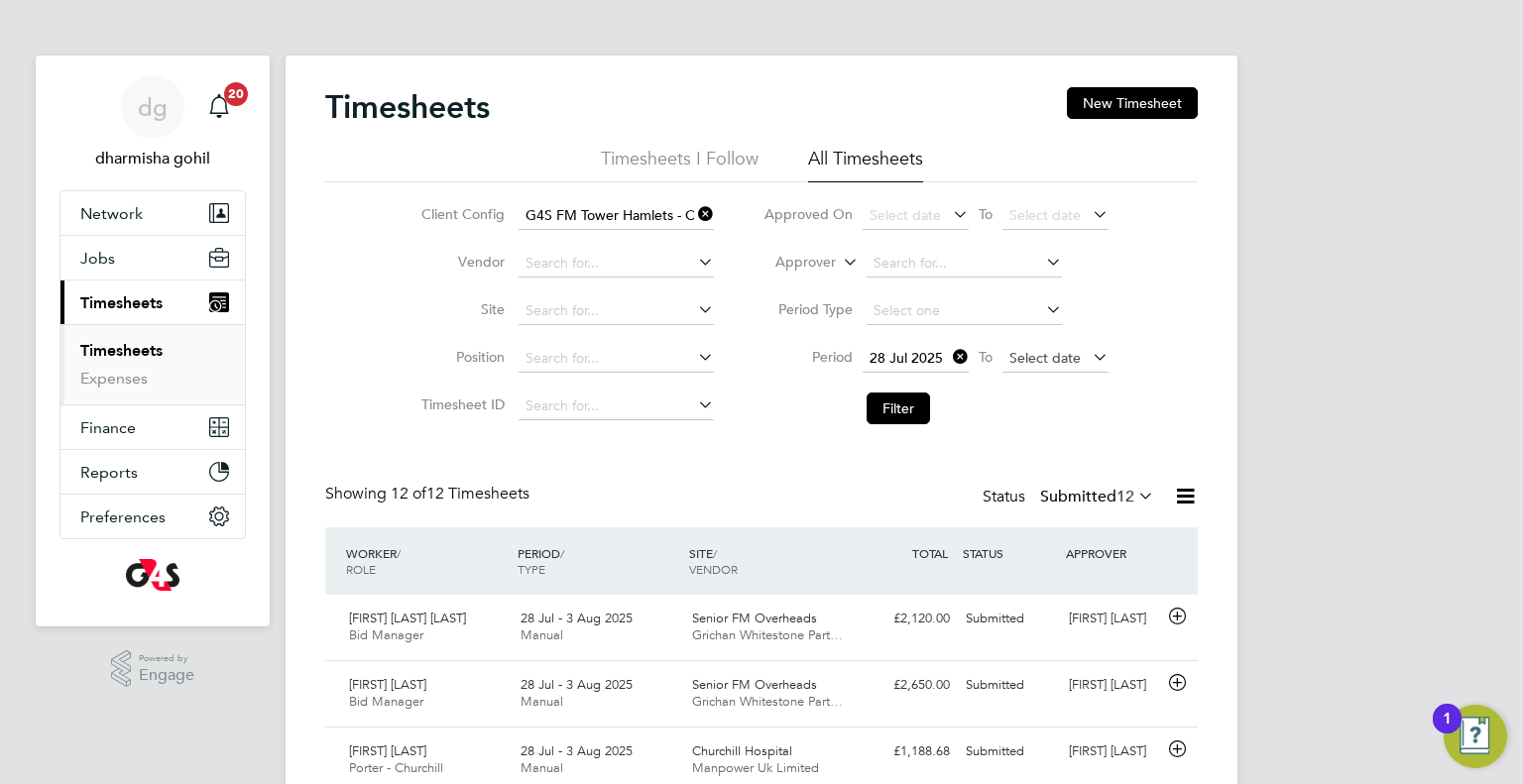 click on "Select date" 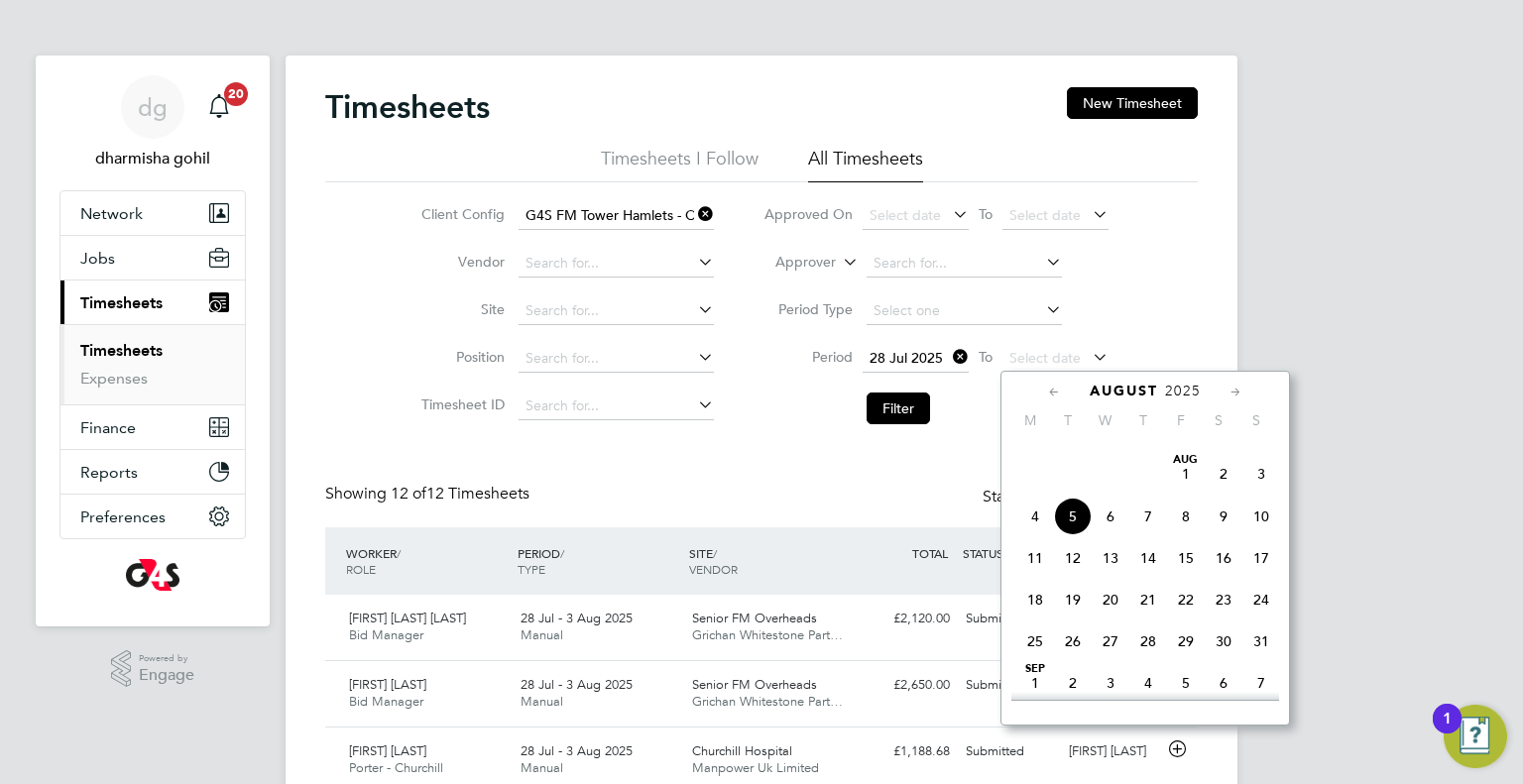 click on "3" 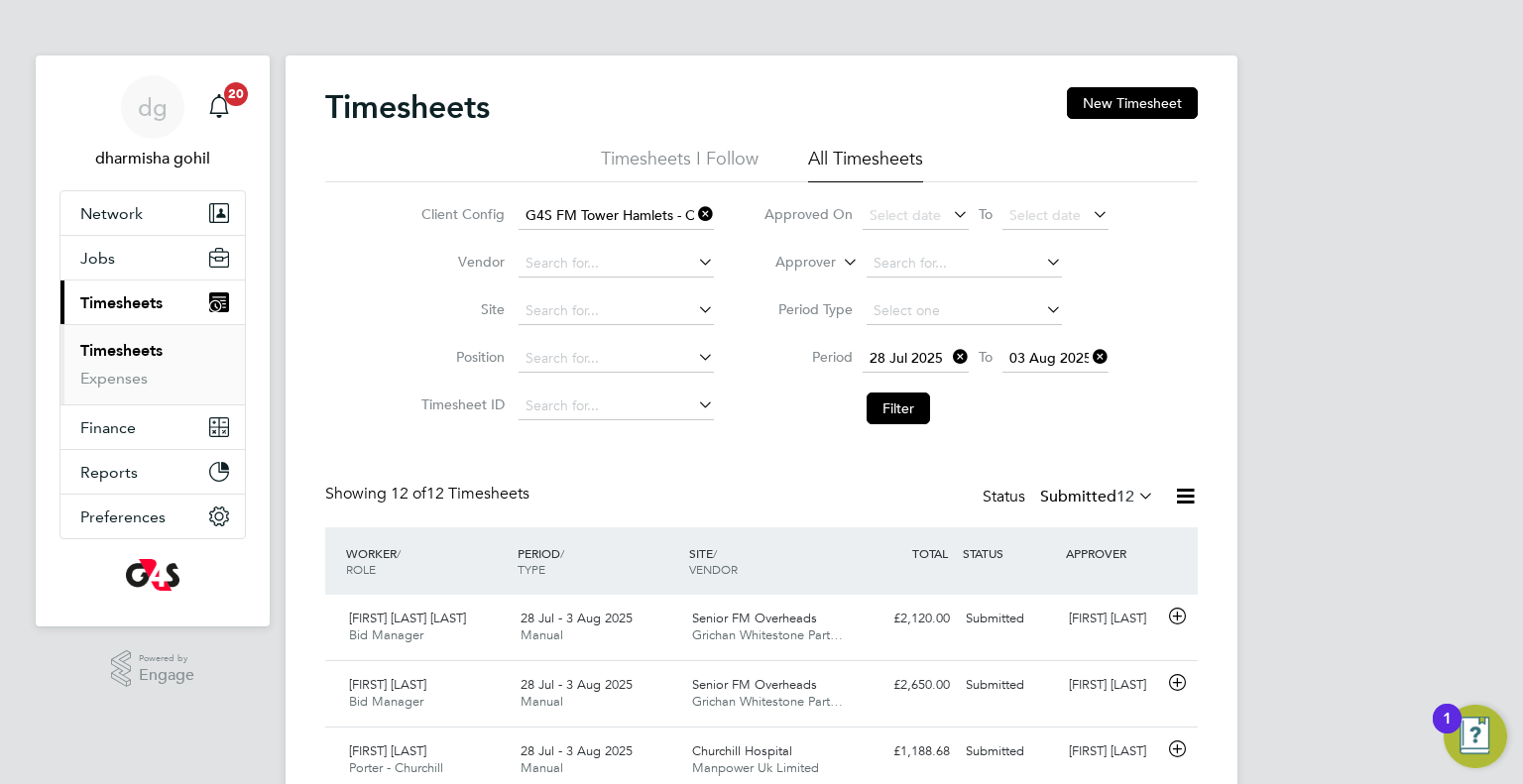 click on "Filter" 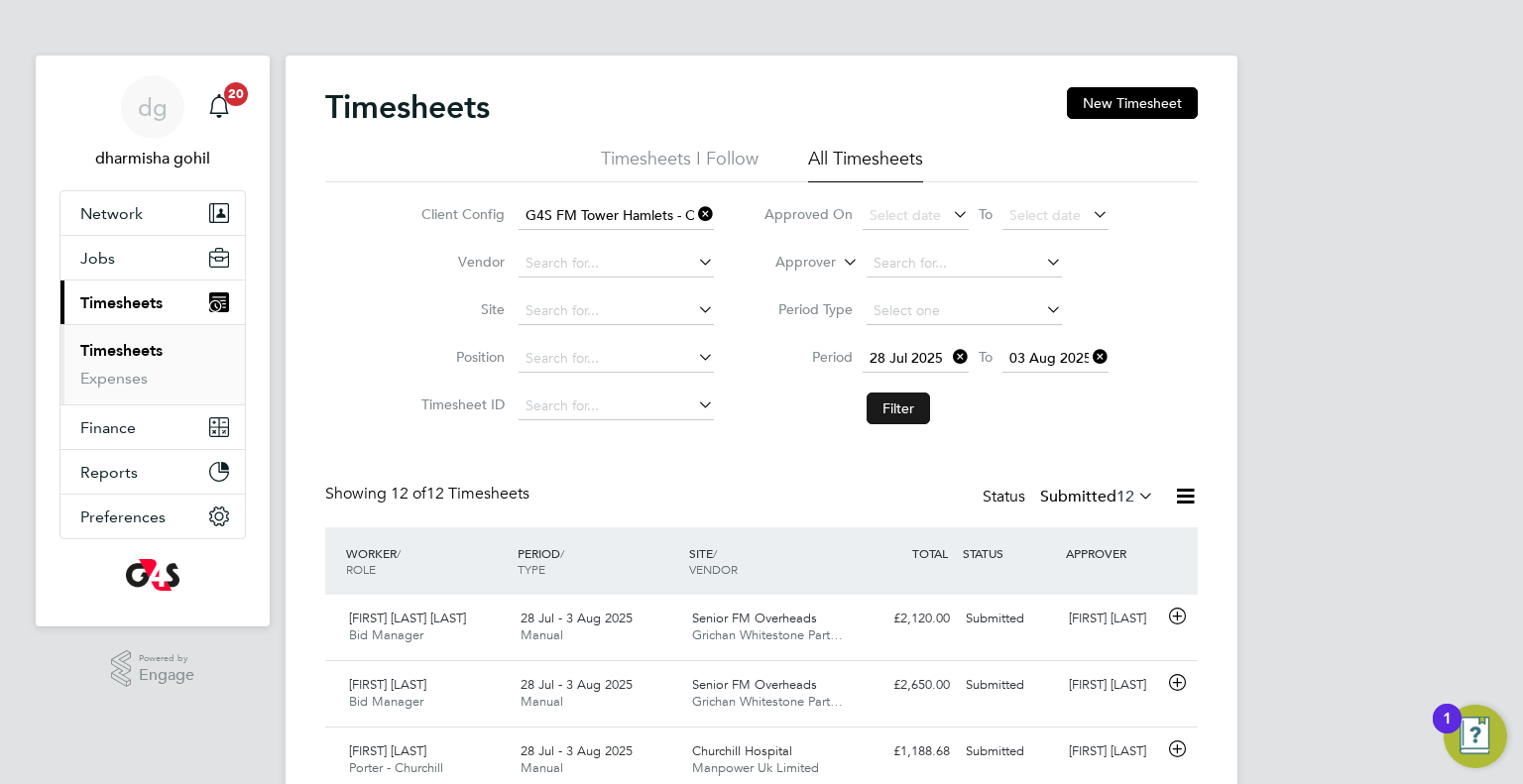 click on "Filter" 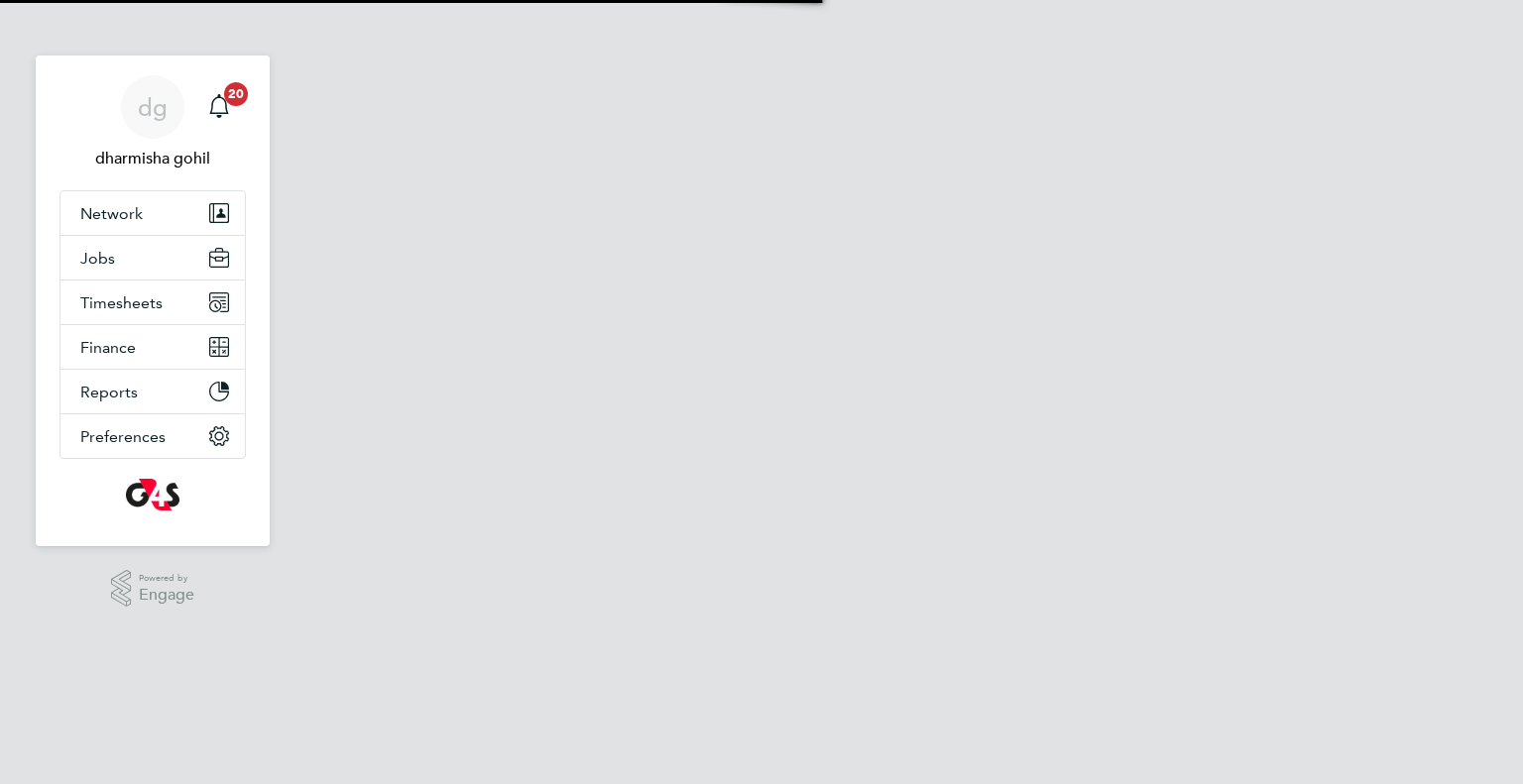 scroll, scrollTop: 0, scrollLeft: 0, axis: both 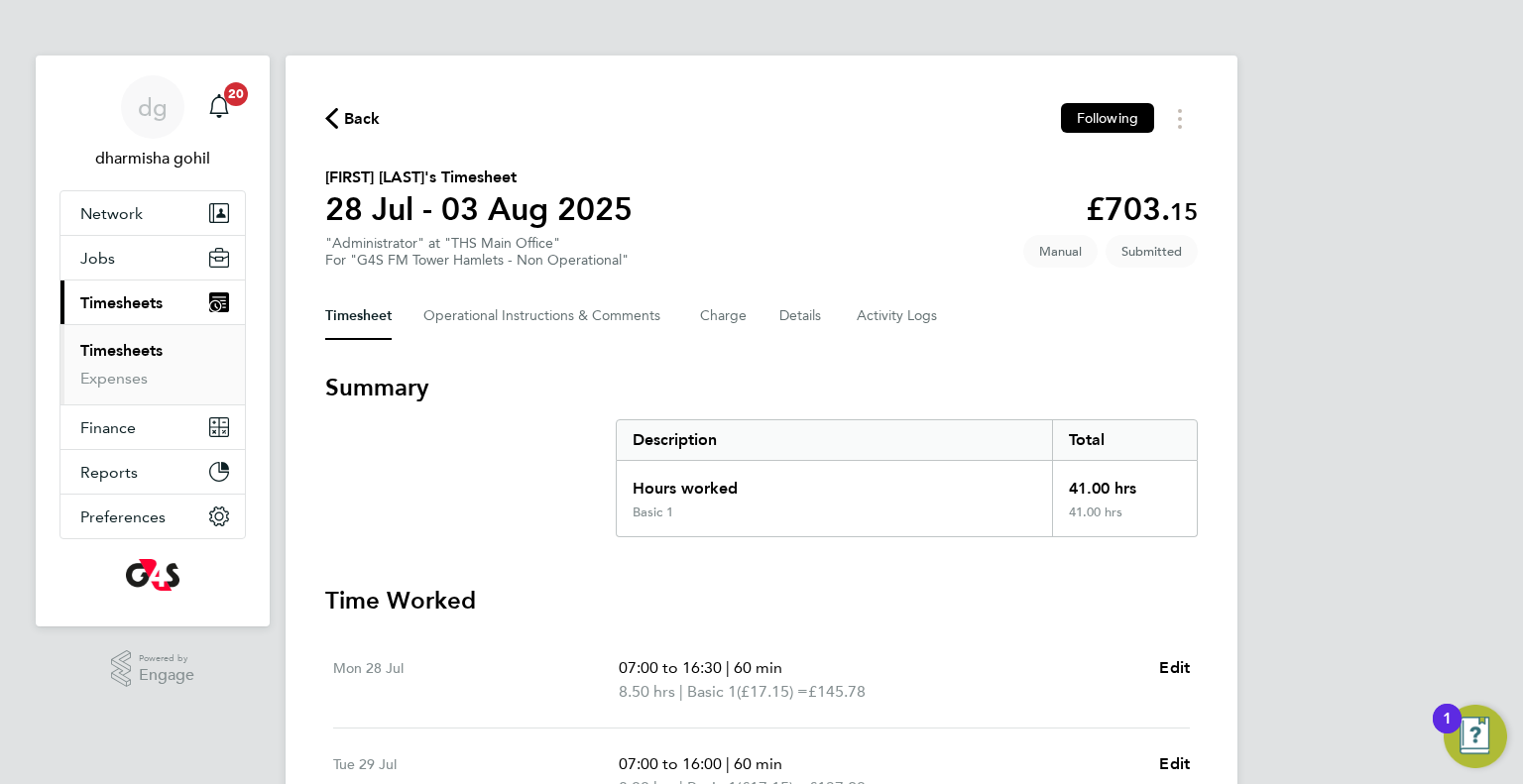 click on "Summary   Description   Total   Hours worked   41.00 hrs   Basic 1   41.00 hrs" at bounding box center [762, 454] 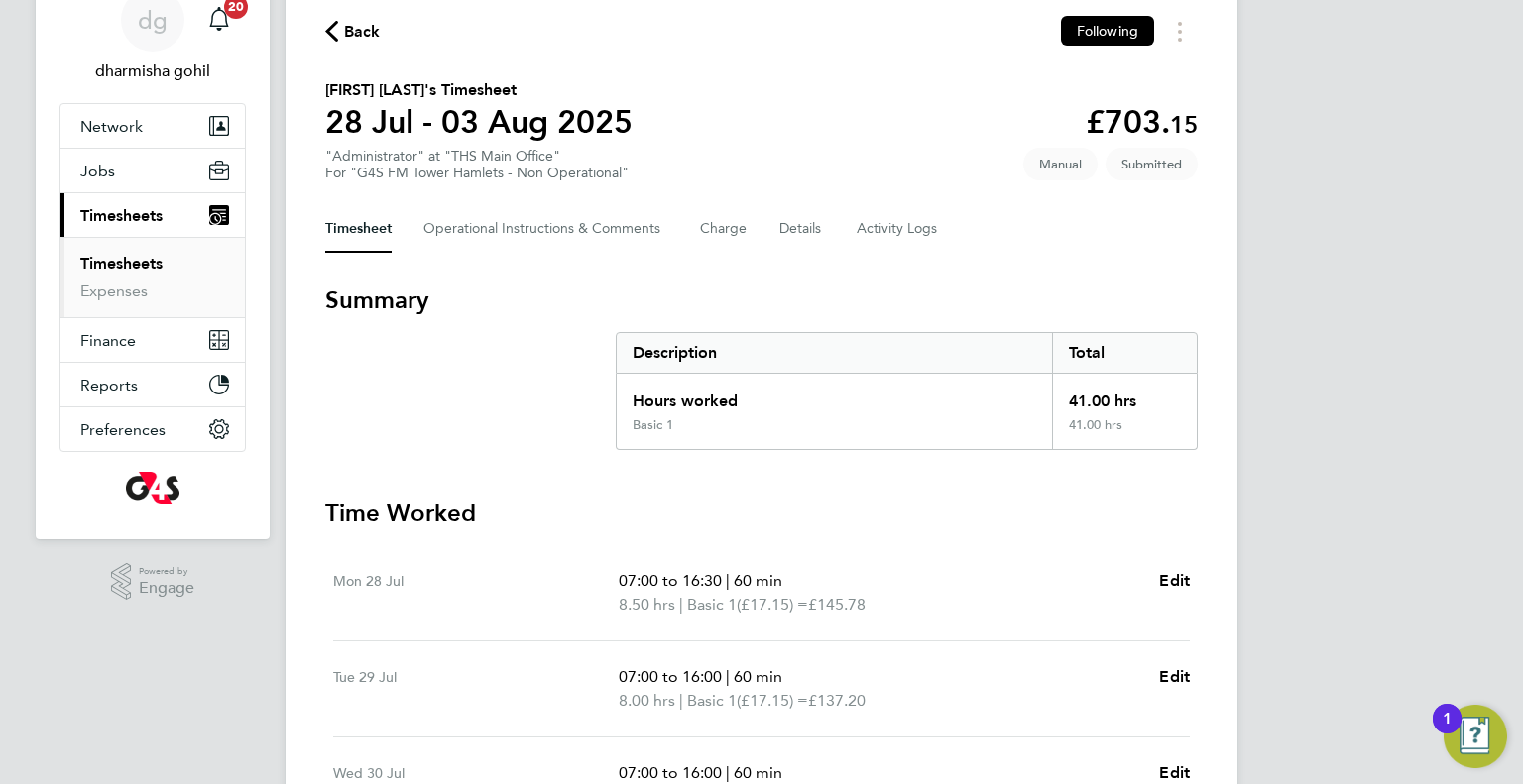 scroll, scrollTop: 69, scrollLeft: 0, axis: vertical 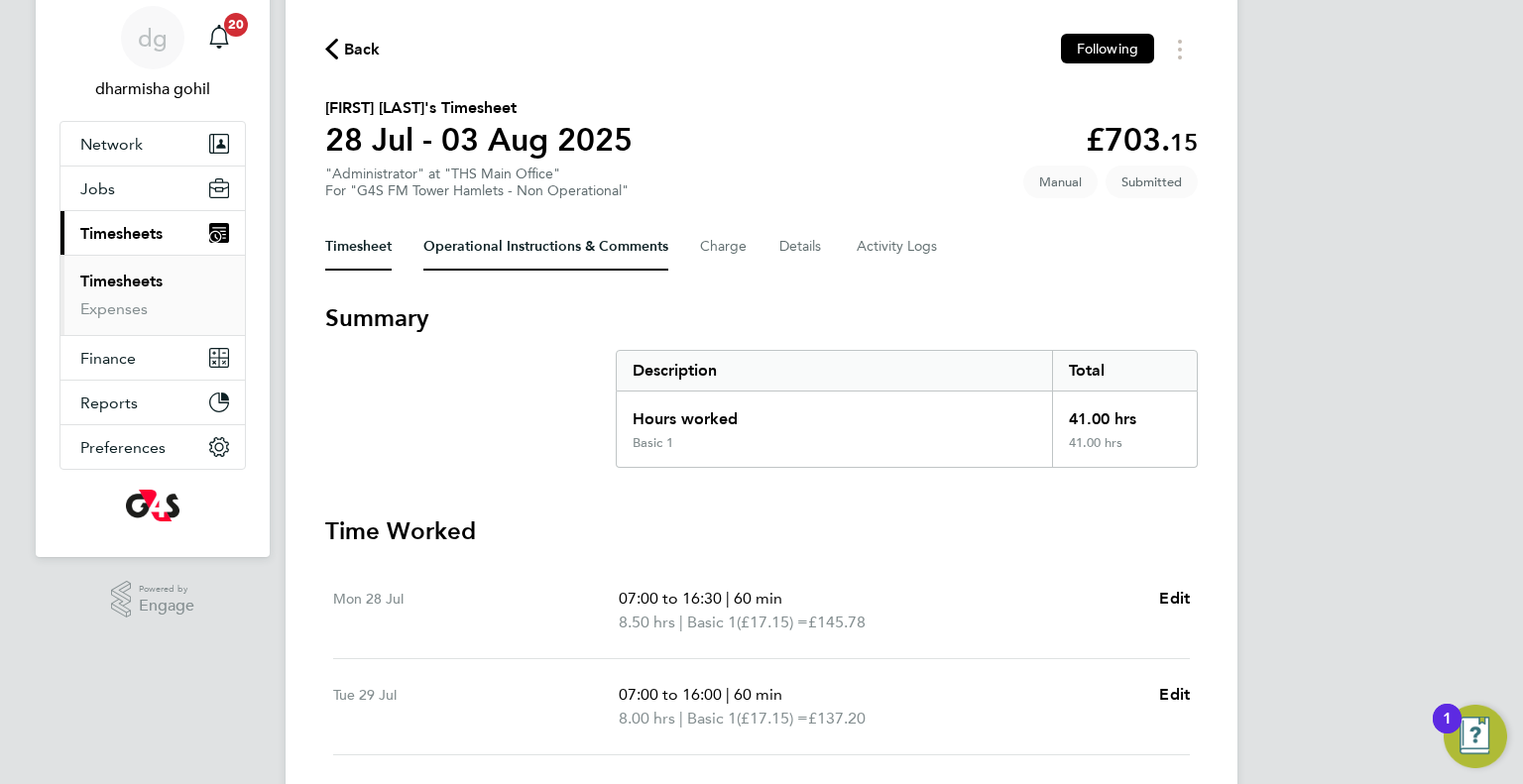 click on "Operational Instructions & Comments" at bounding box center (545, 247) 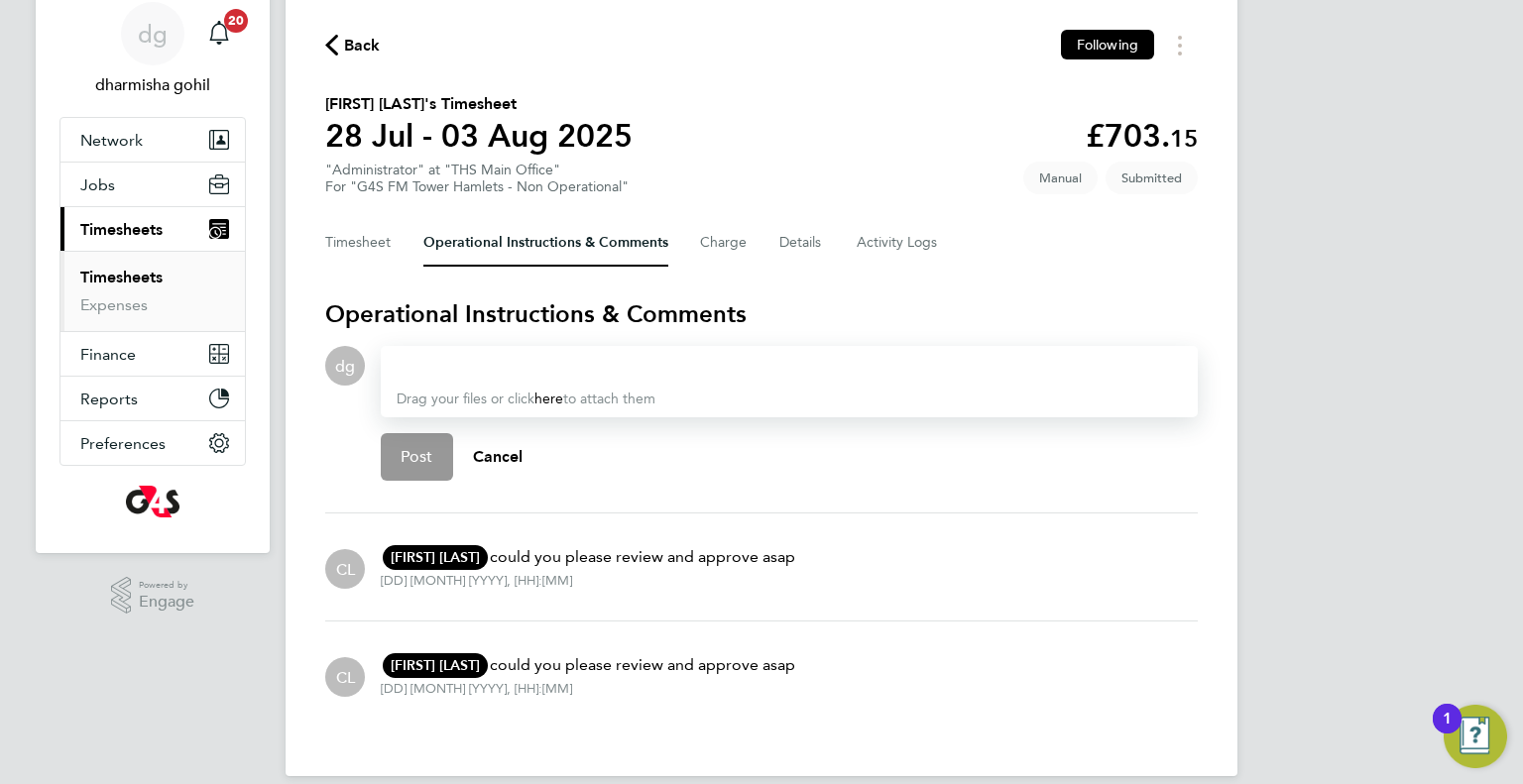 scroll, scrollTop: 95, scrollLeft: 0, axis: vertical 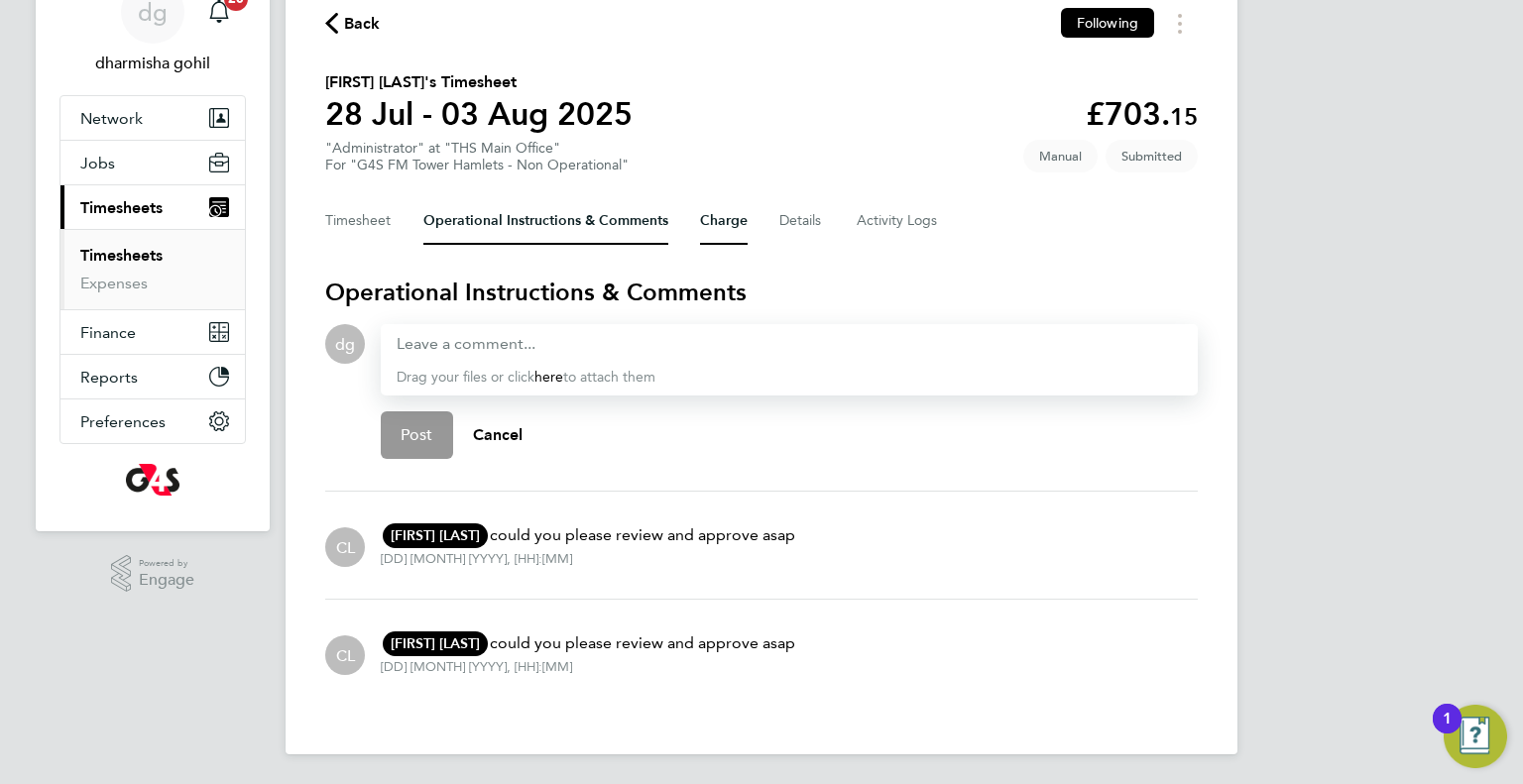 click on "Charge" at bounding box center (724, 221) 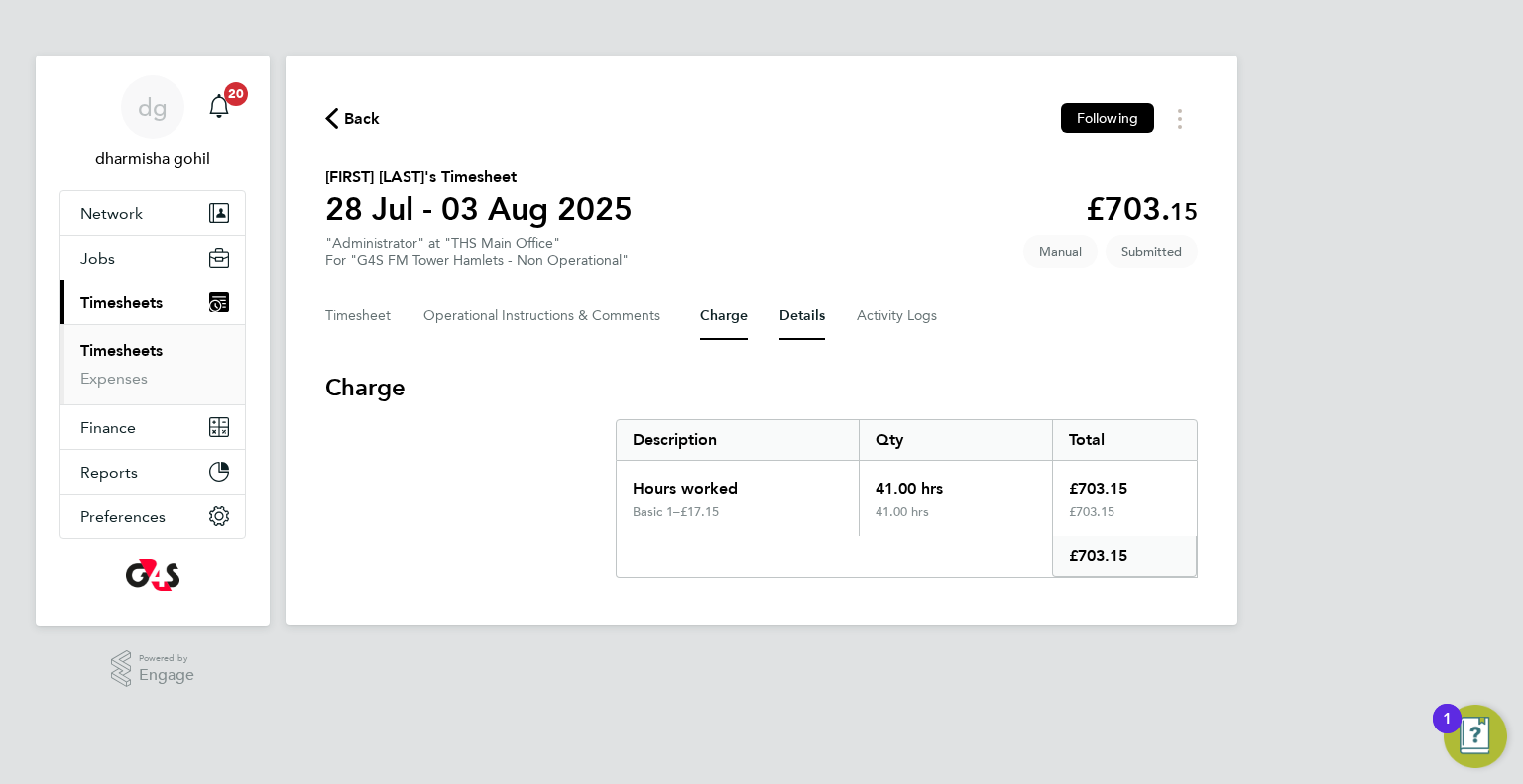 click on "Details" at bounding box center [802, 316] 